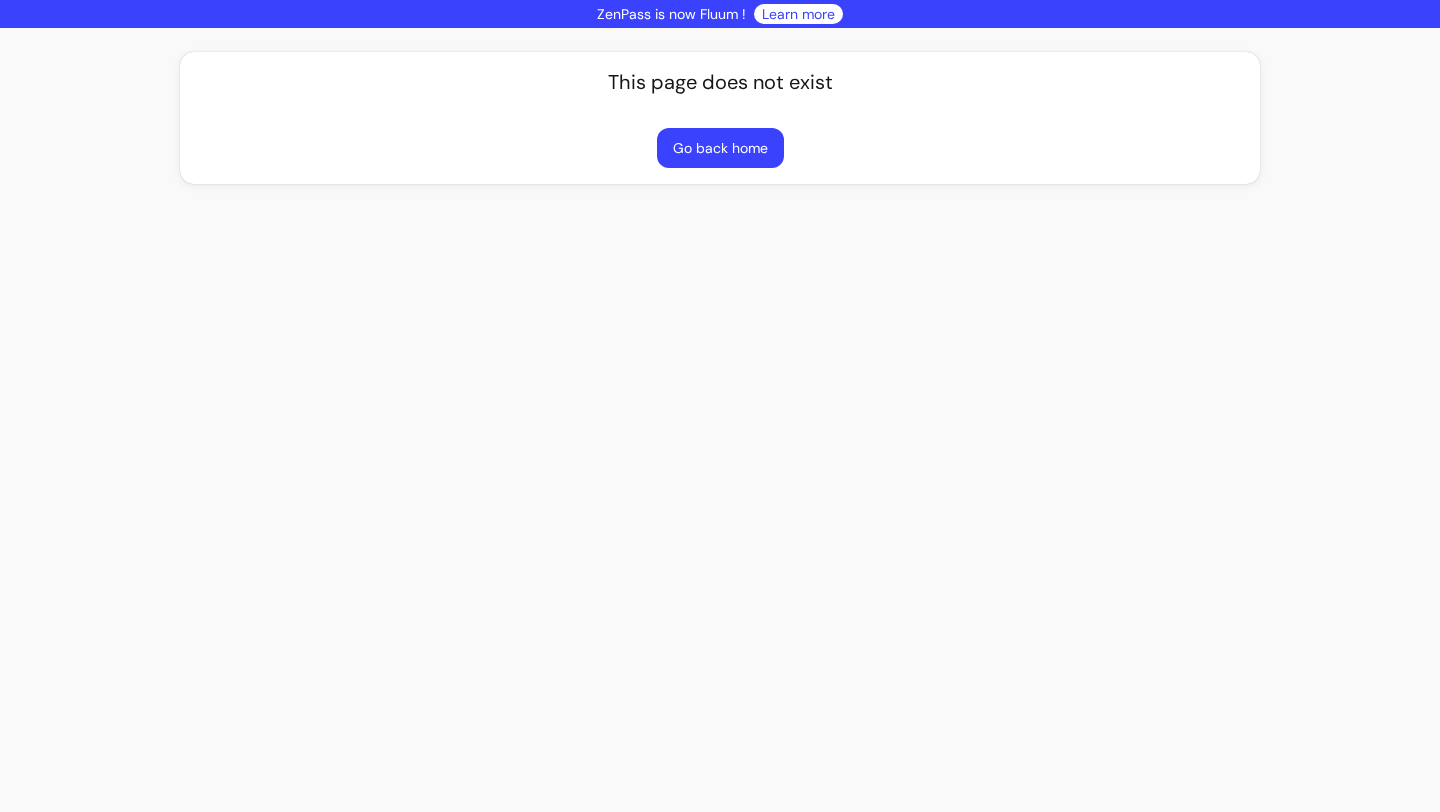 scroll, scrollTop: 0, scrollLeft: 0, axis: both 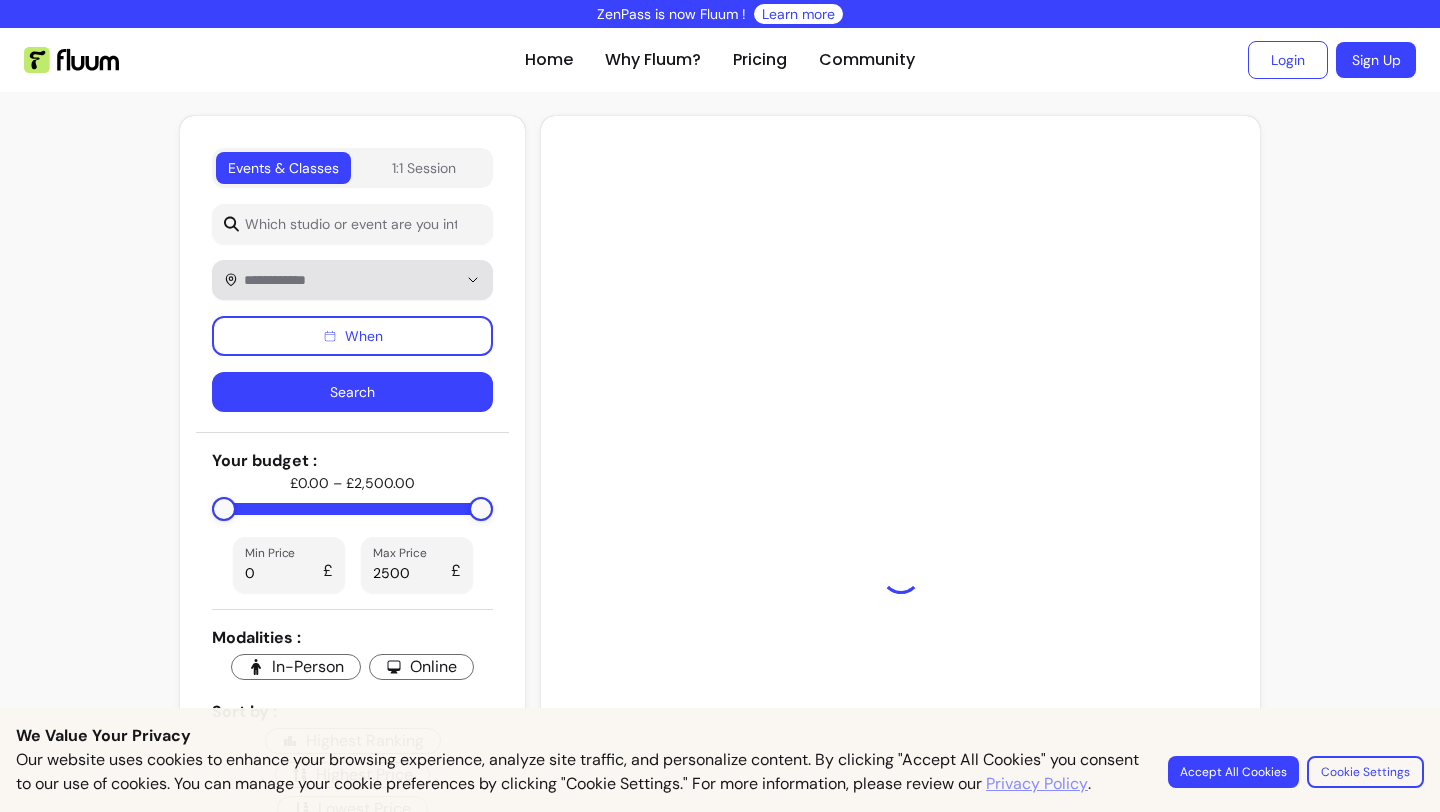 click at bounding box center [352, 280] 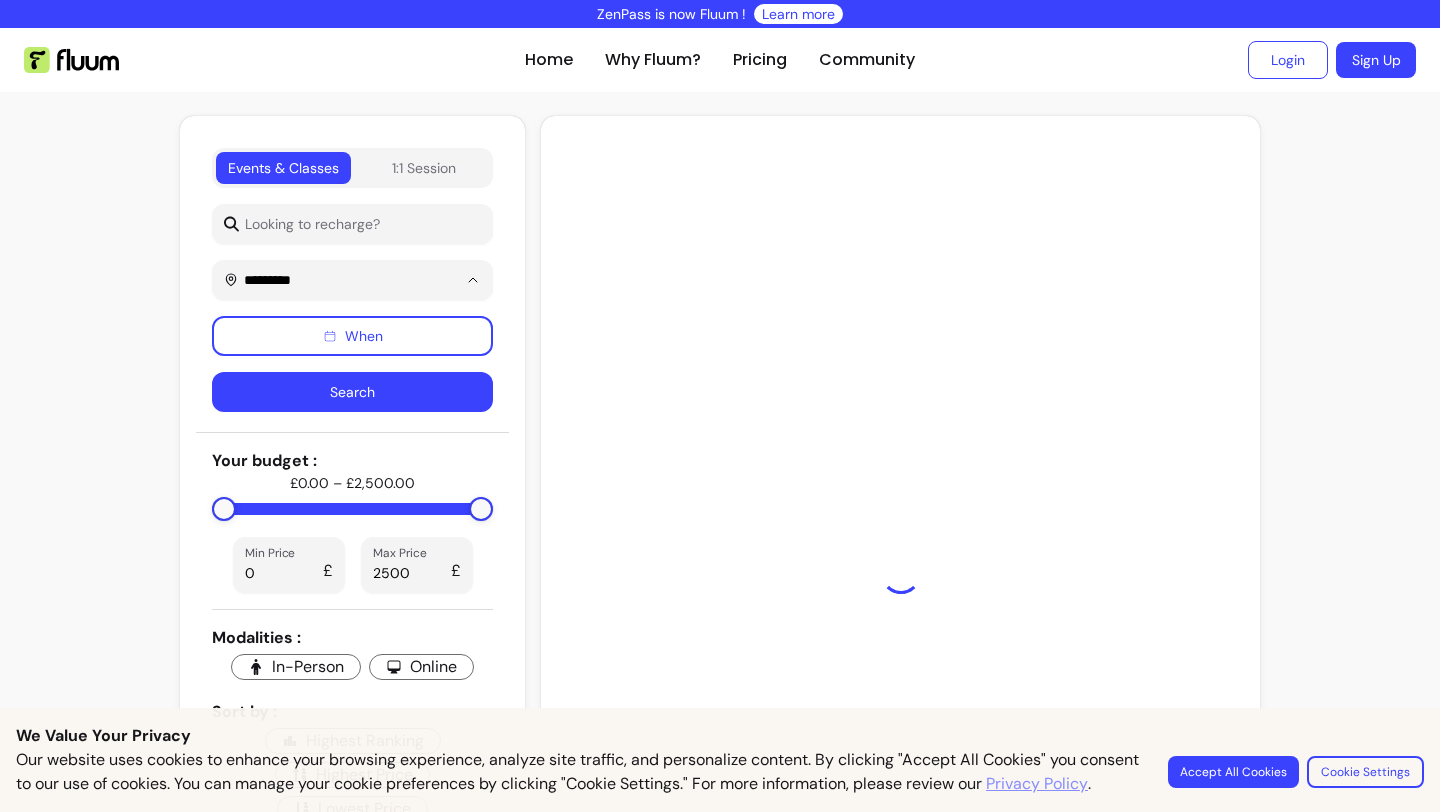 type on "*********" 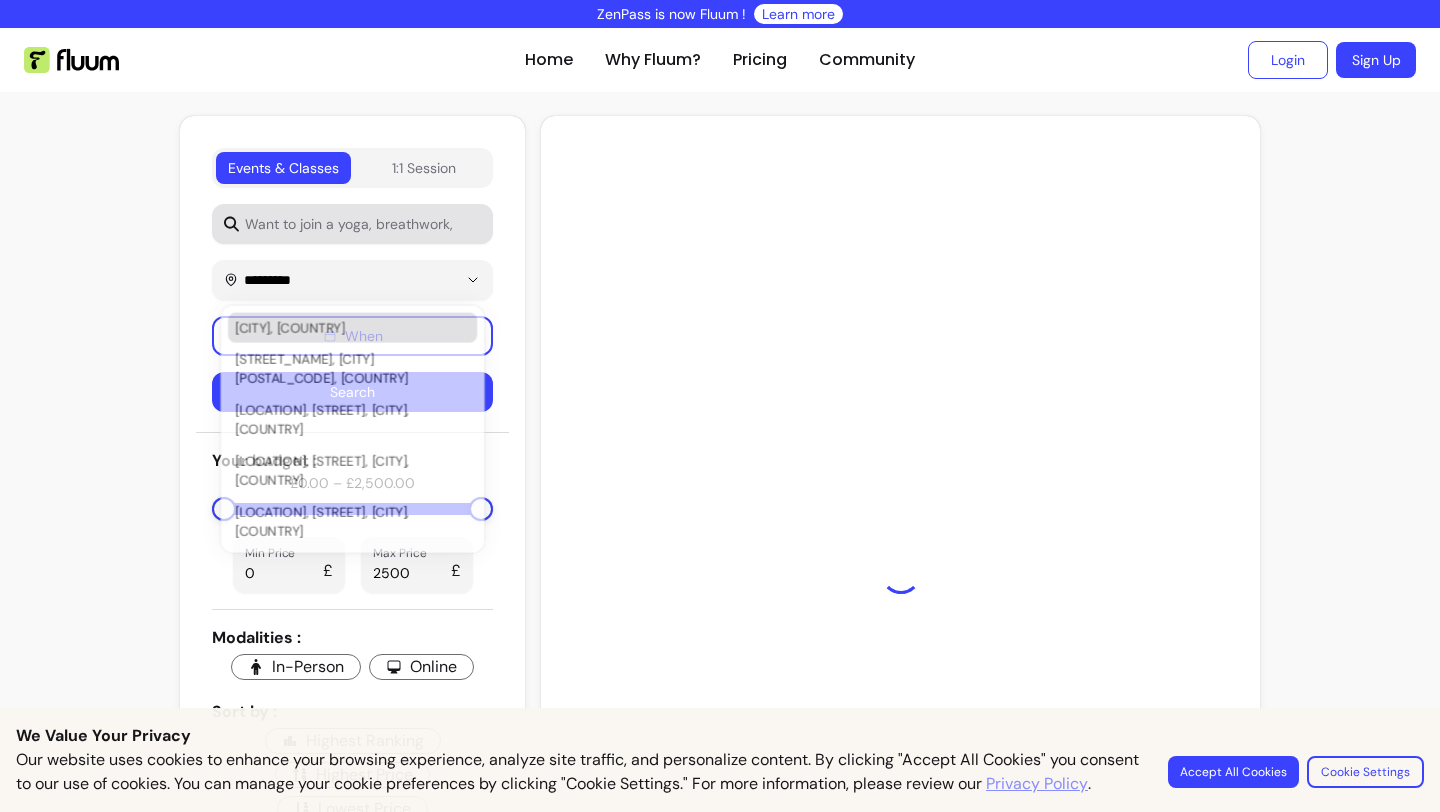 click at bounding box center [352, 224] 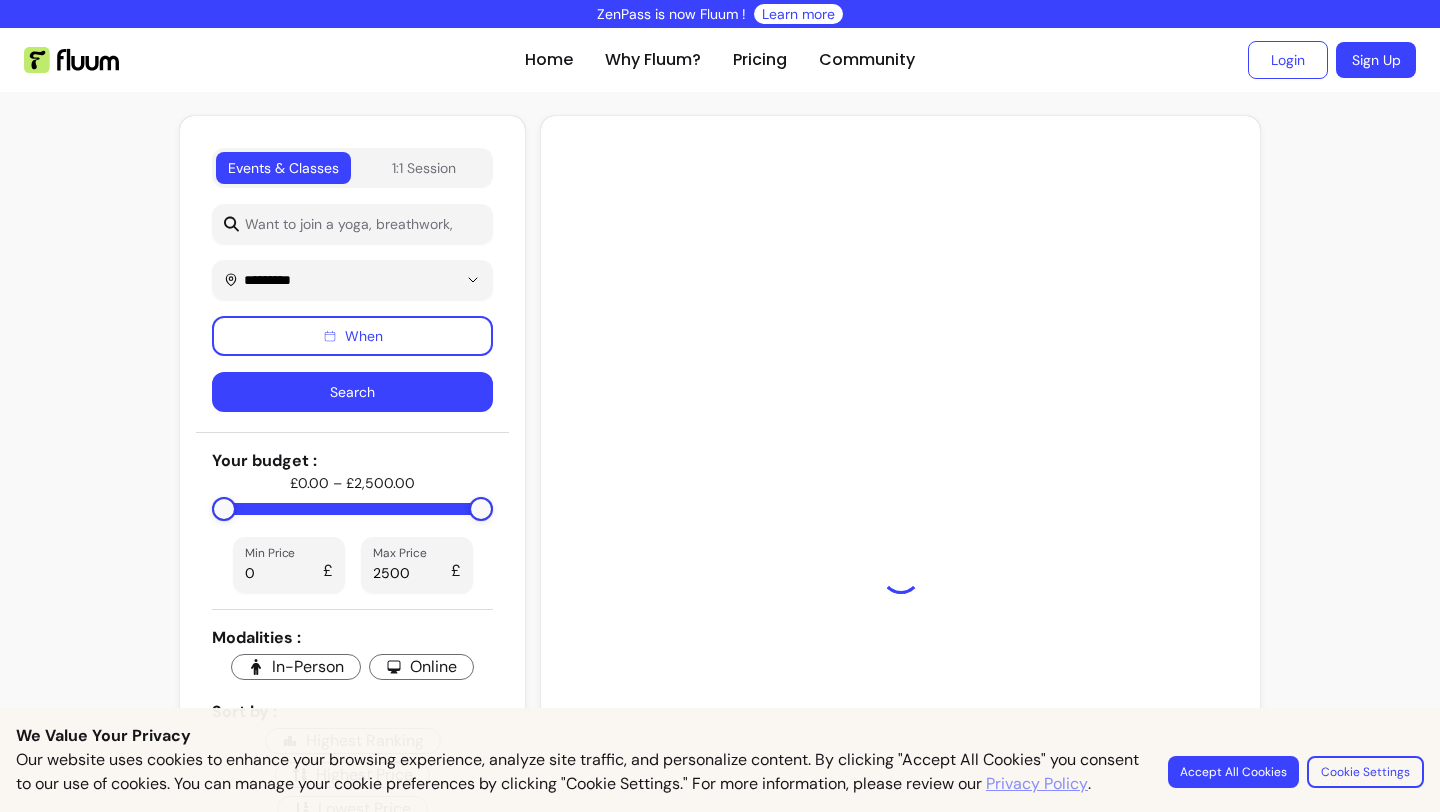 click at bounding box center (360, 224) 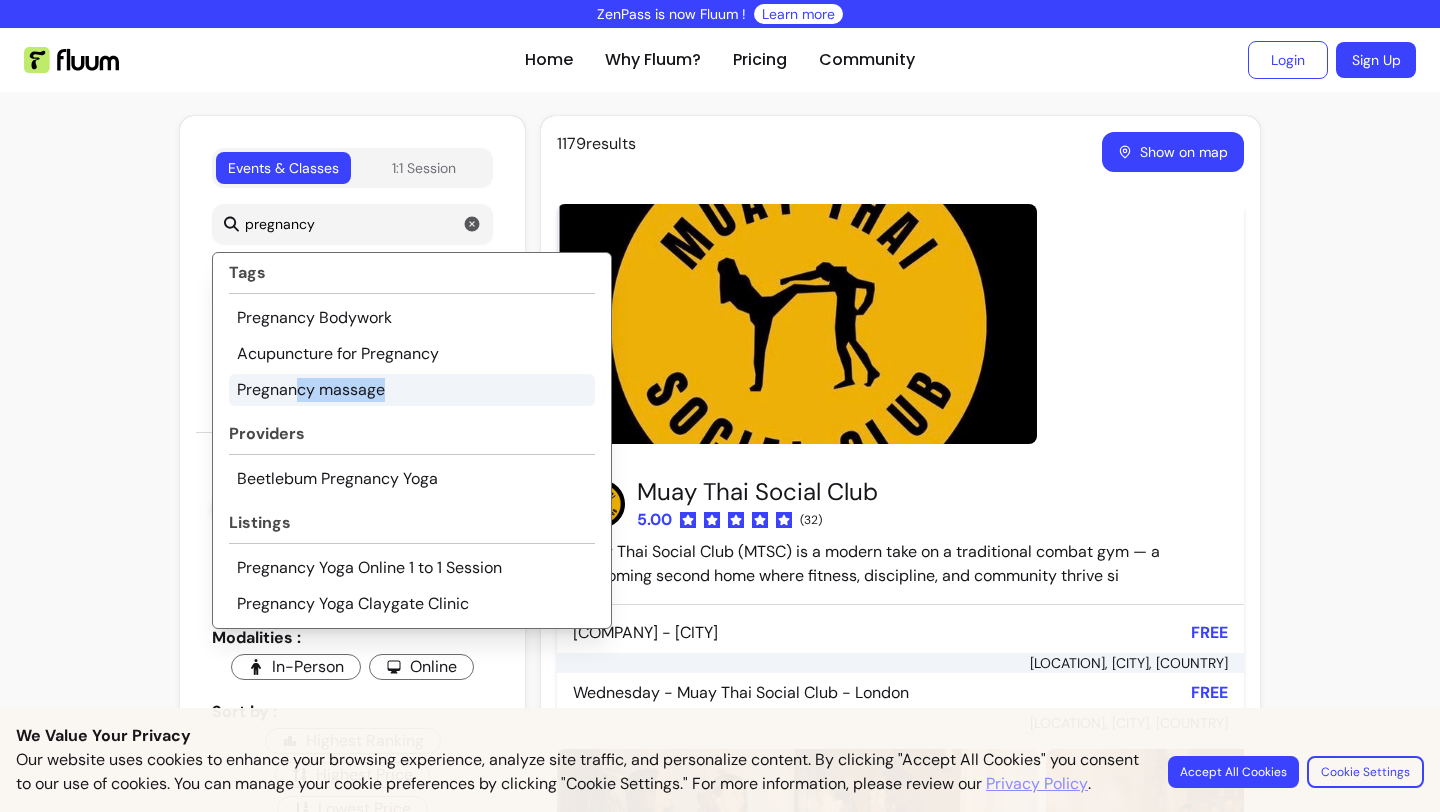 click on "Pregnancy massage" at bounding box center [412, 390] 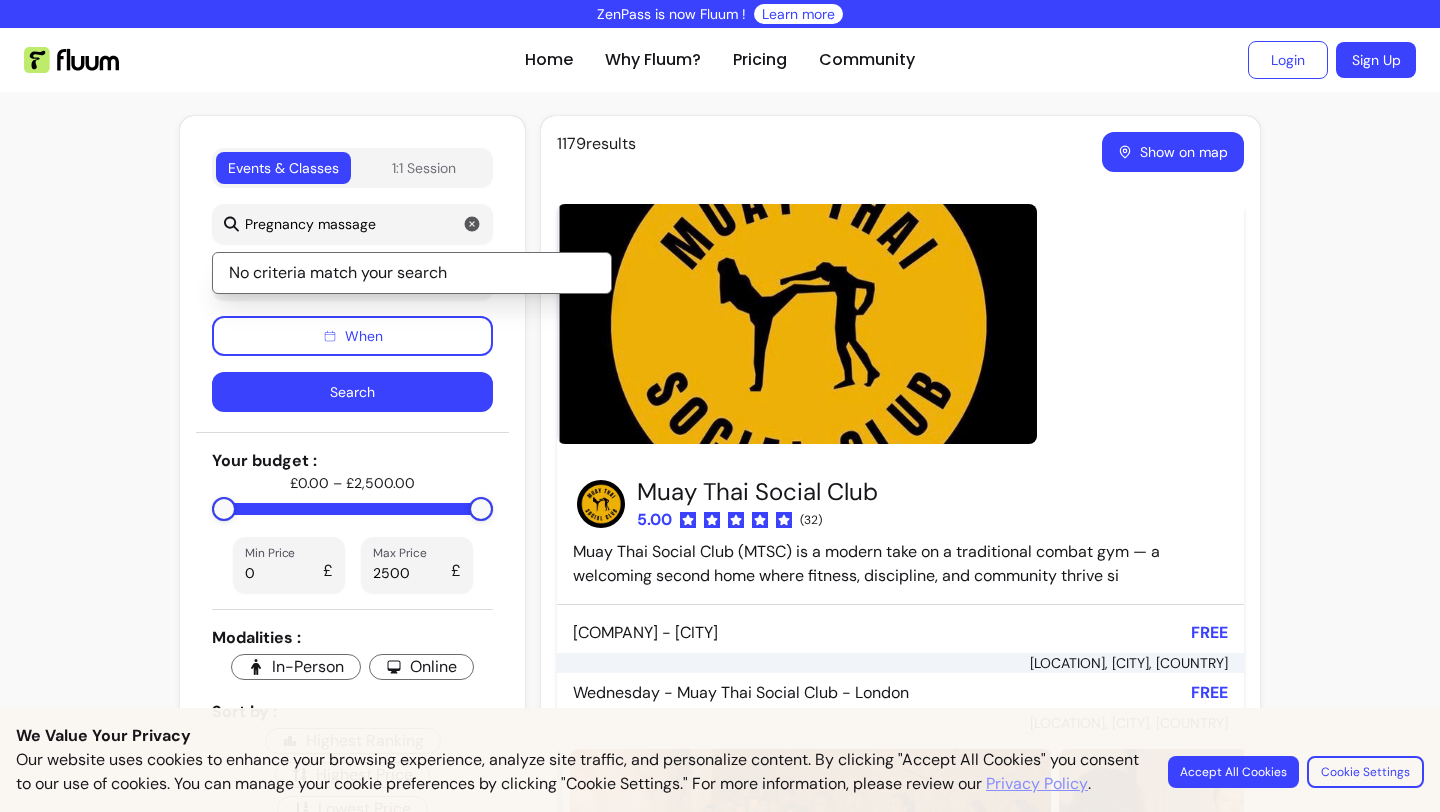 click on "Search" at bounding box center (352, 392) 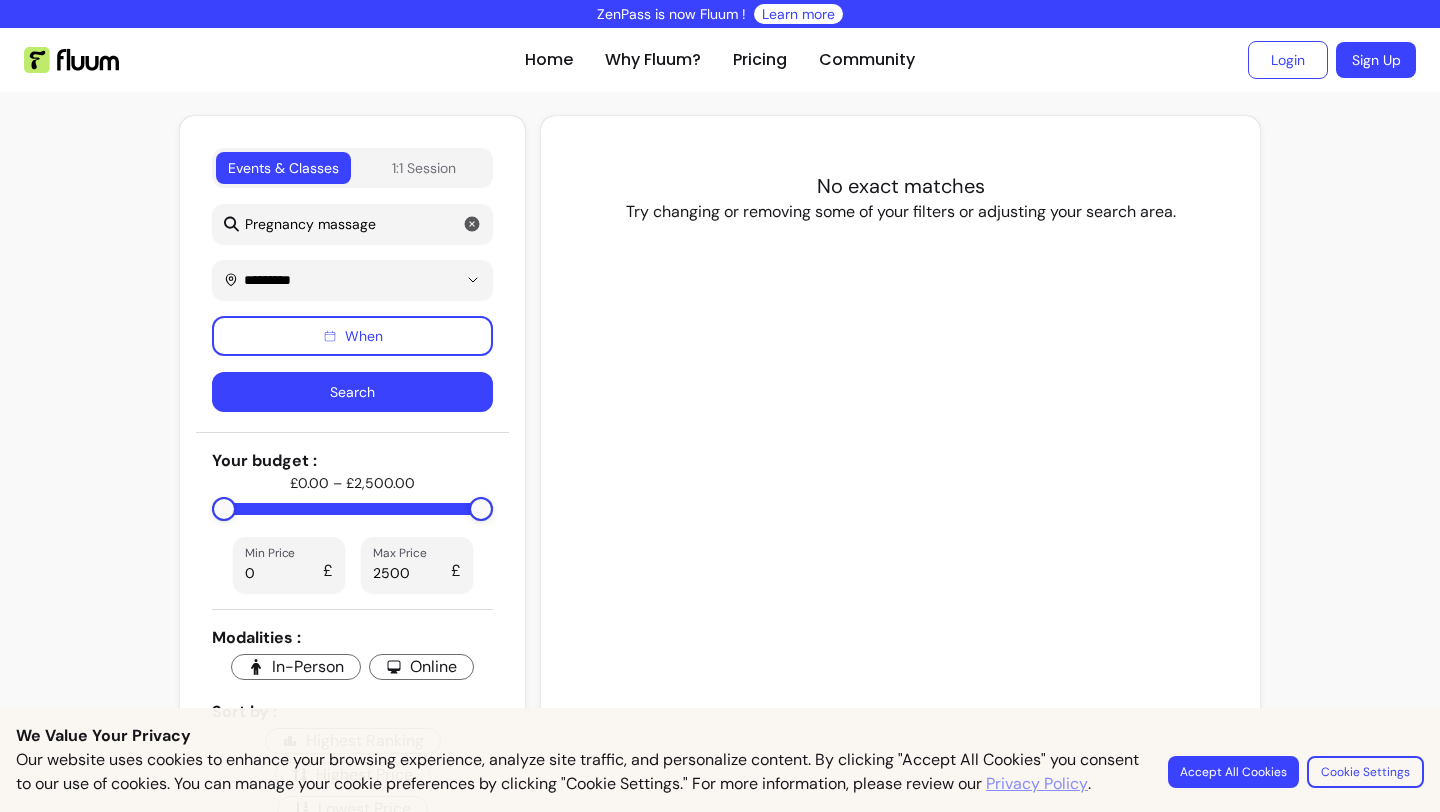 click on "Pregnancy massage" at bounding box center (360, 224) 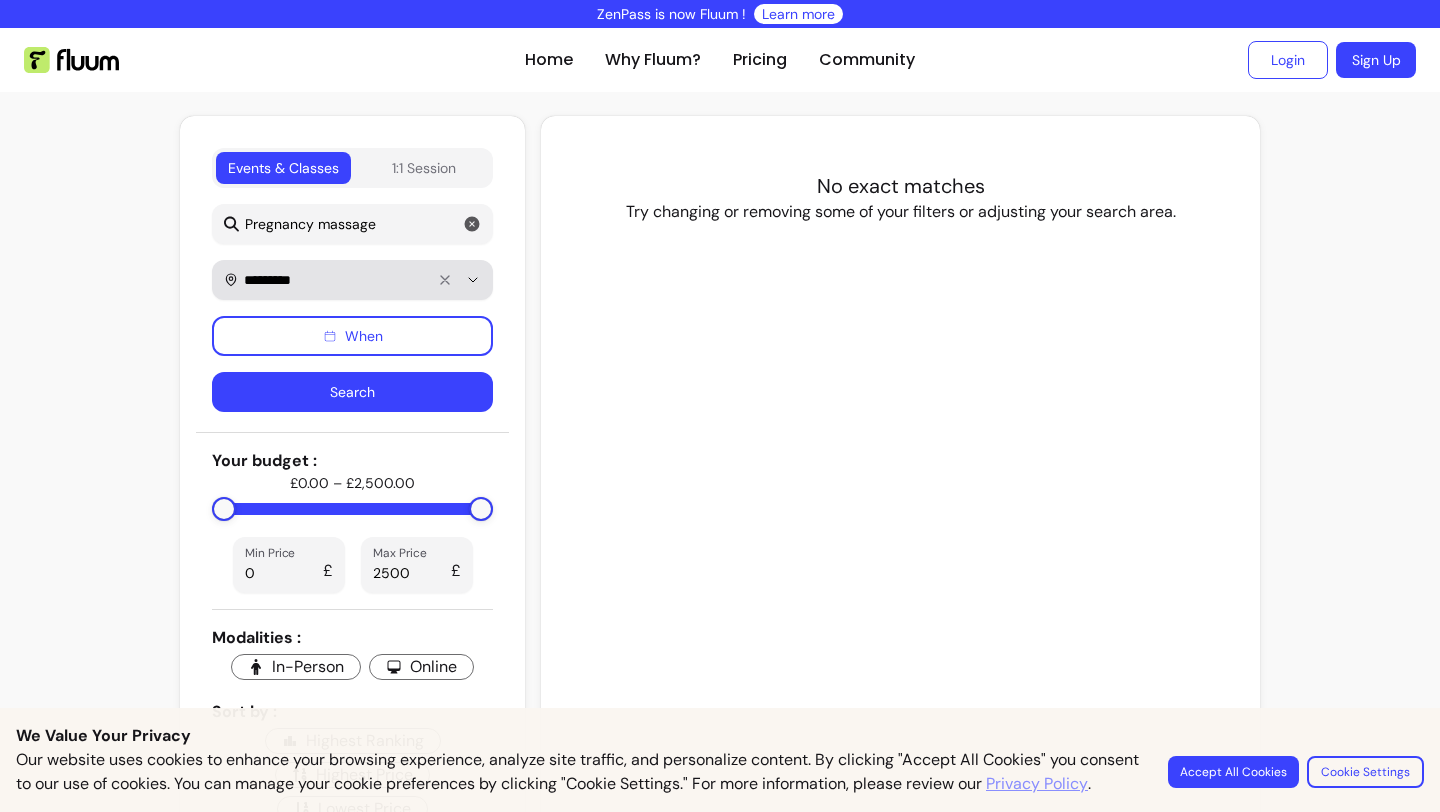 click on "*********" at bounding box center [352, 280] 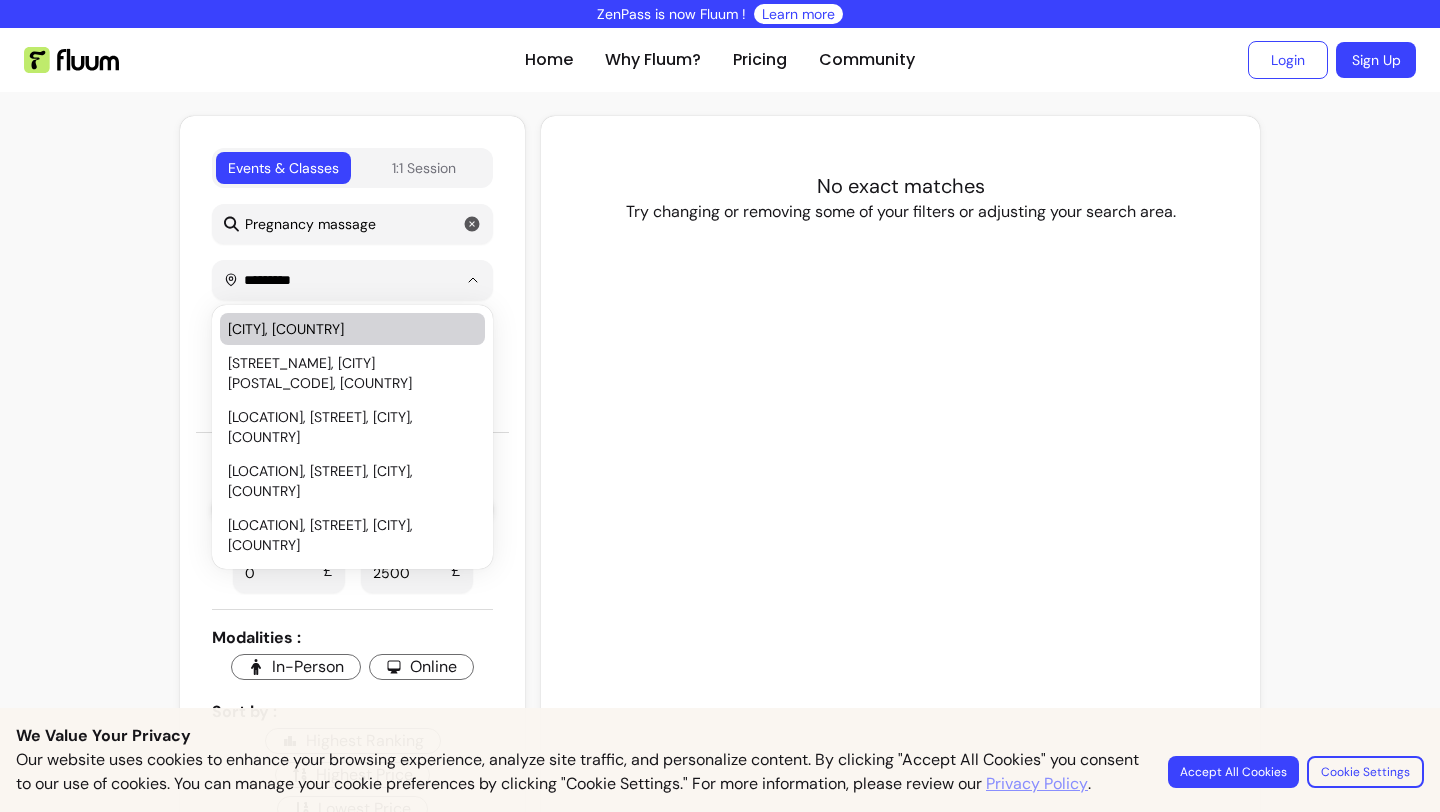 click on "[CITY], [COUNTRY]" at bounding box center [342, 329] 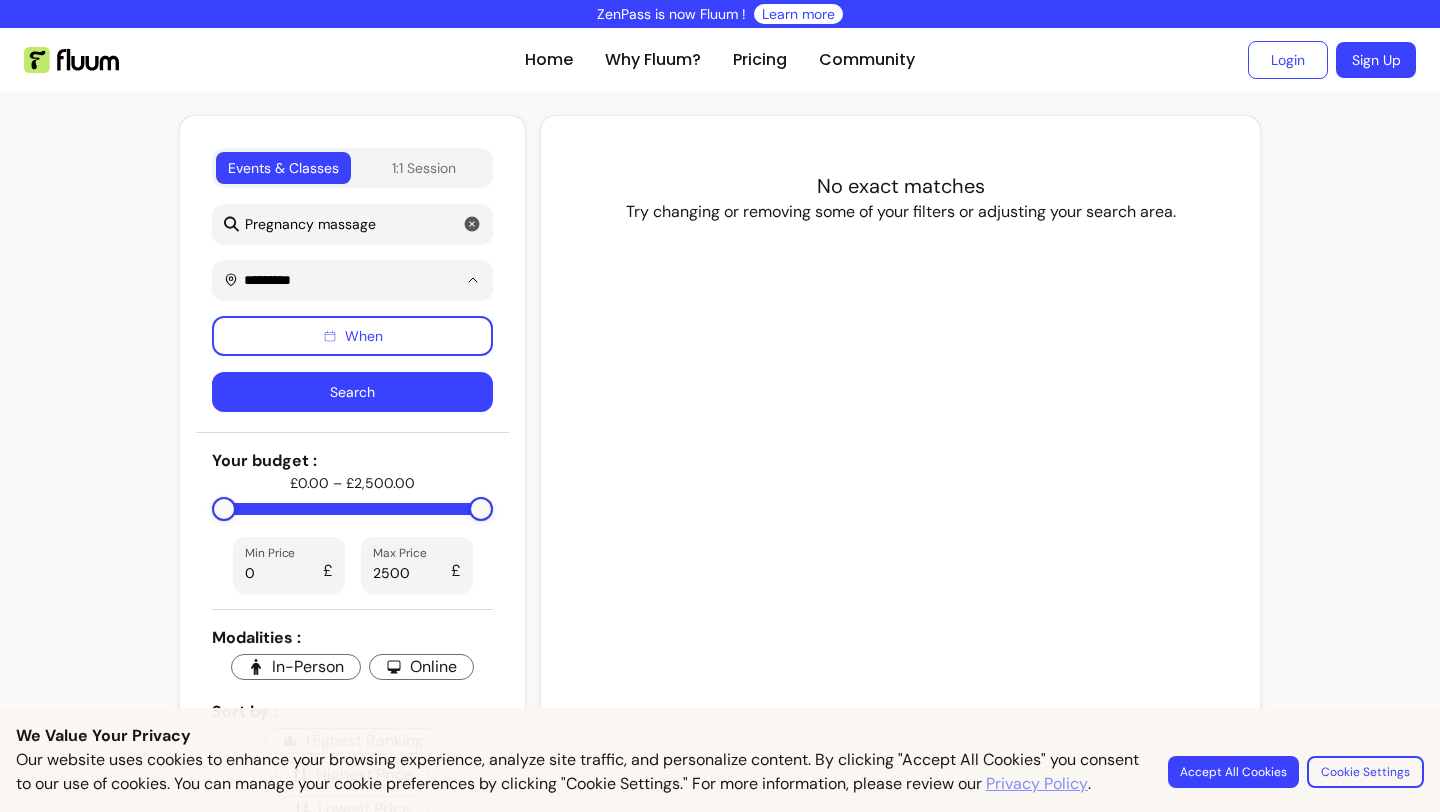 type on "**********" 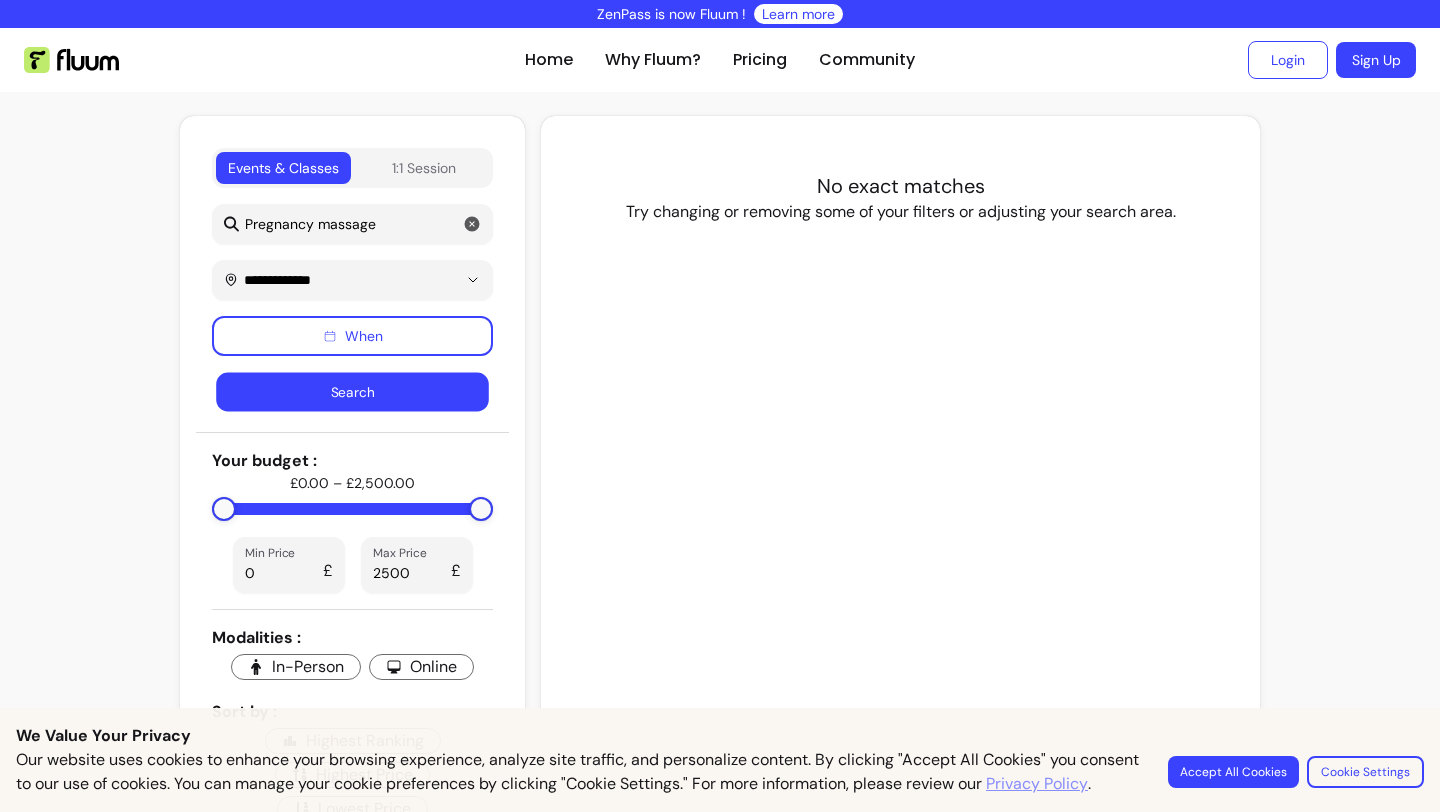 click on "Search" at bounding box center [352, 392] 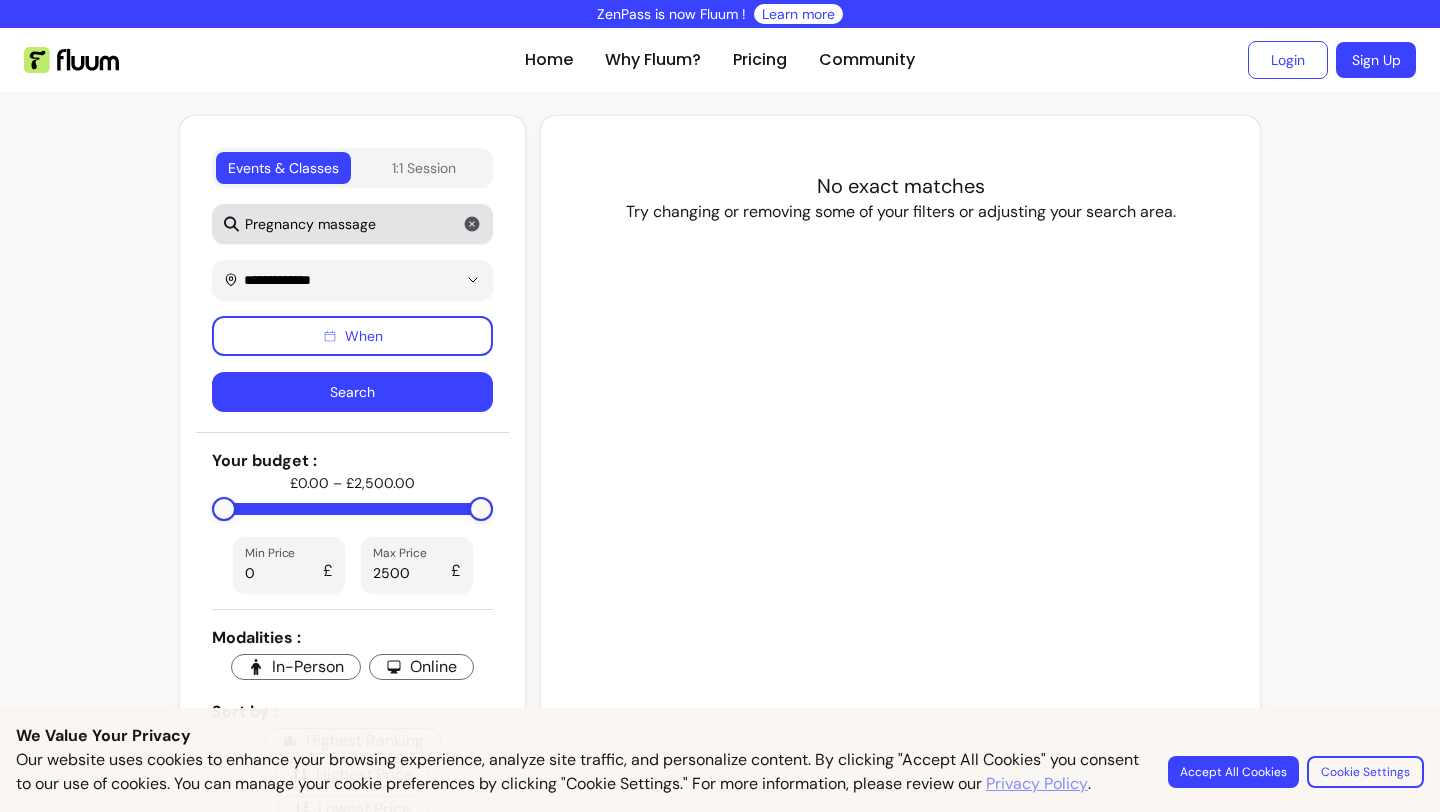 click on "Pregnancy massage" at bounding box center (360, 224) 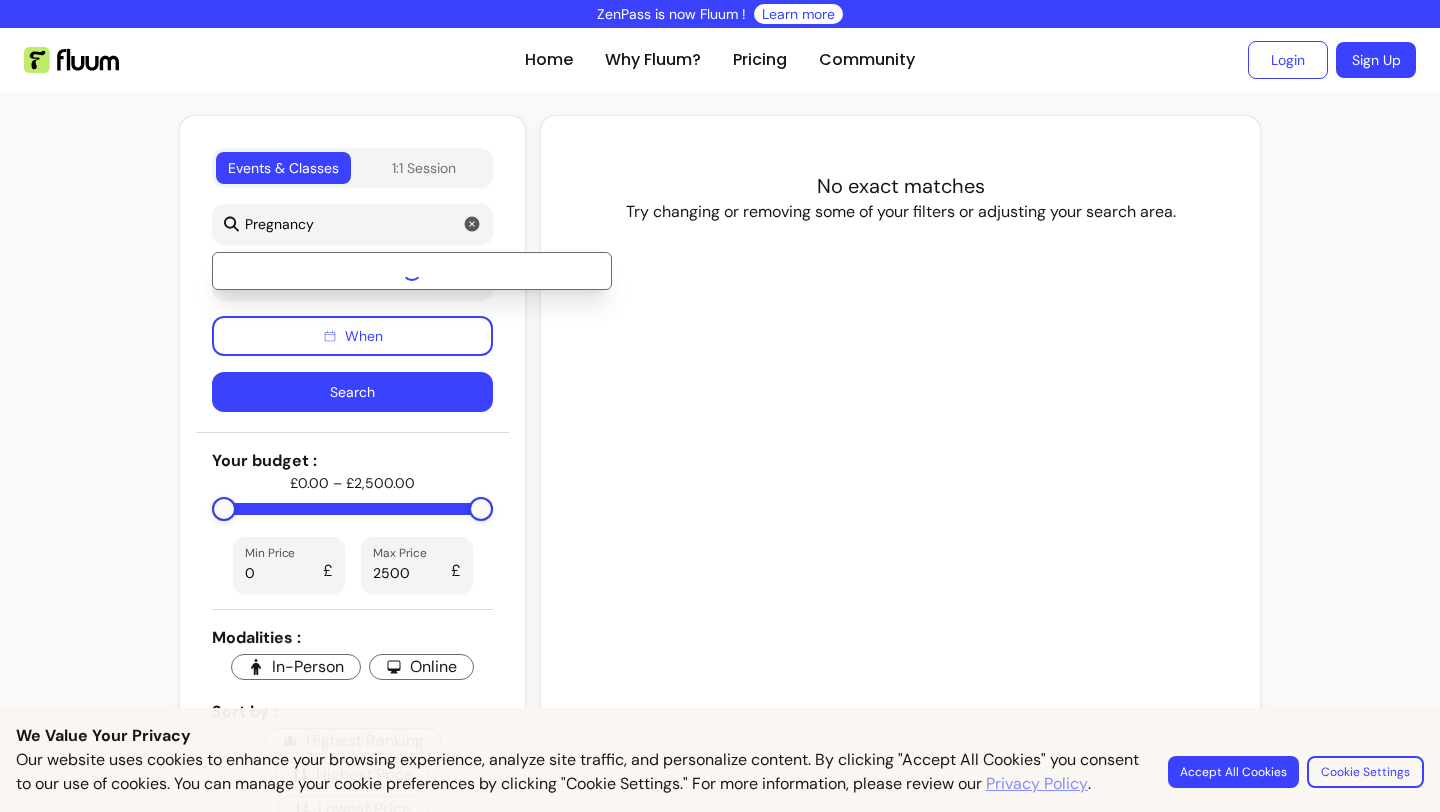 type on "Pregnancy" 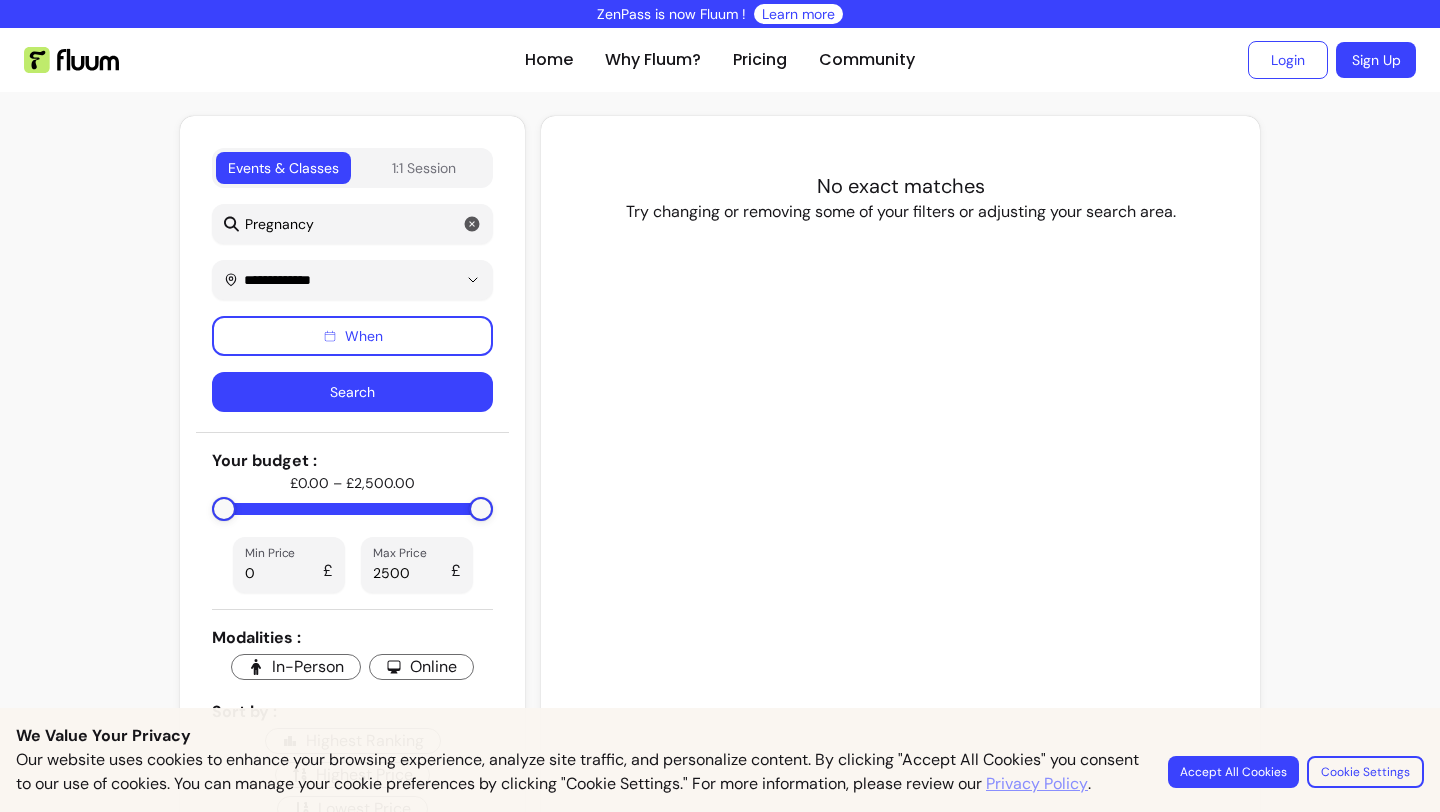click on "**********" at bounding box center (352, 282) 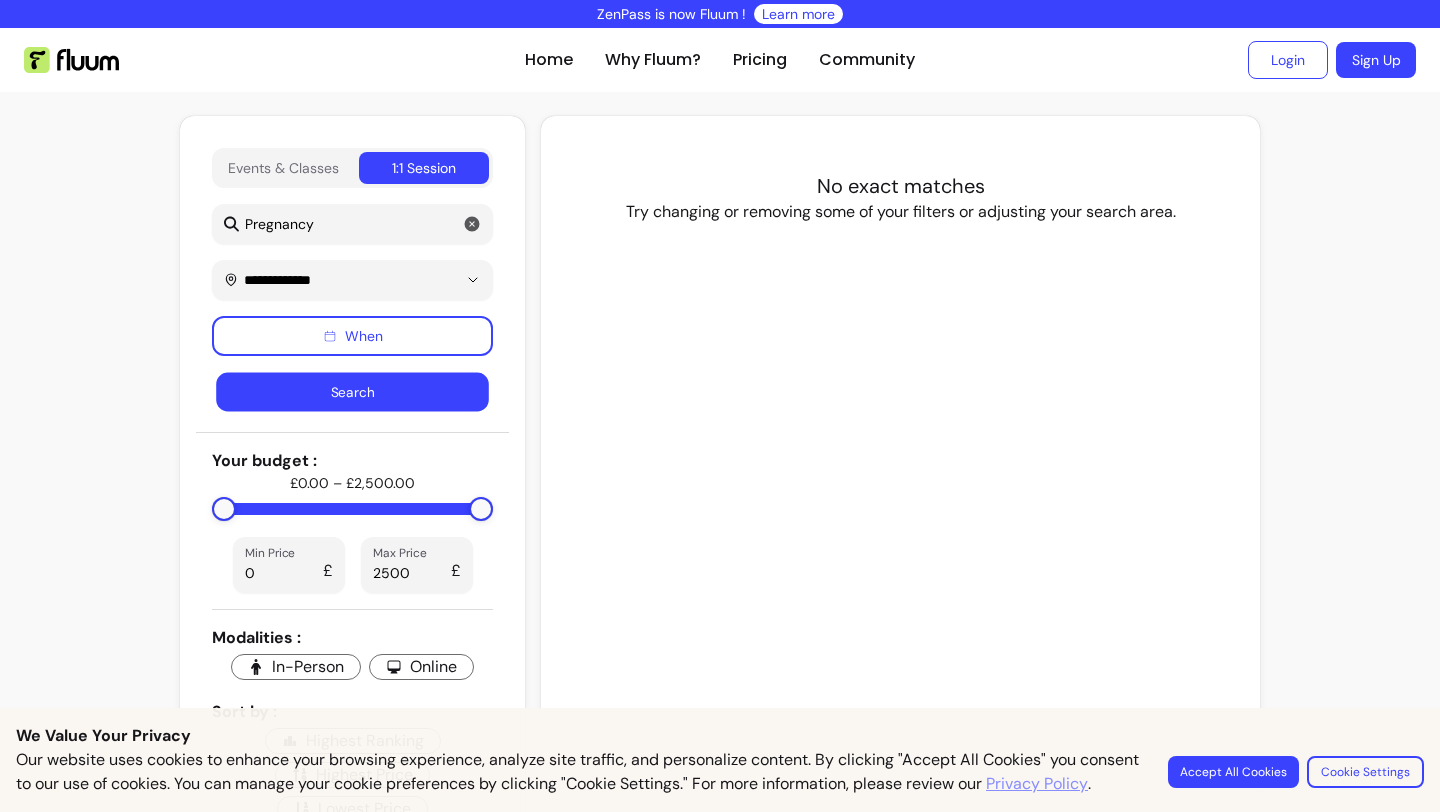 click on "Search" at bounding box center (352, 392) 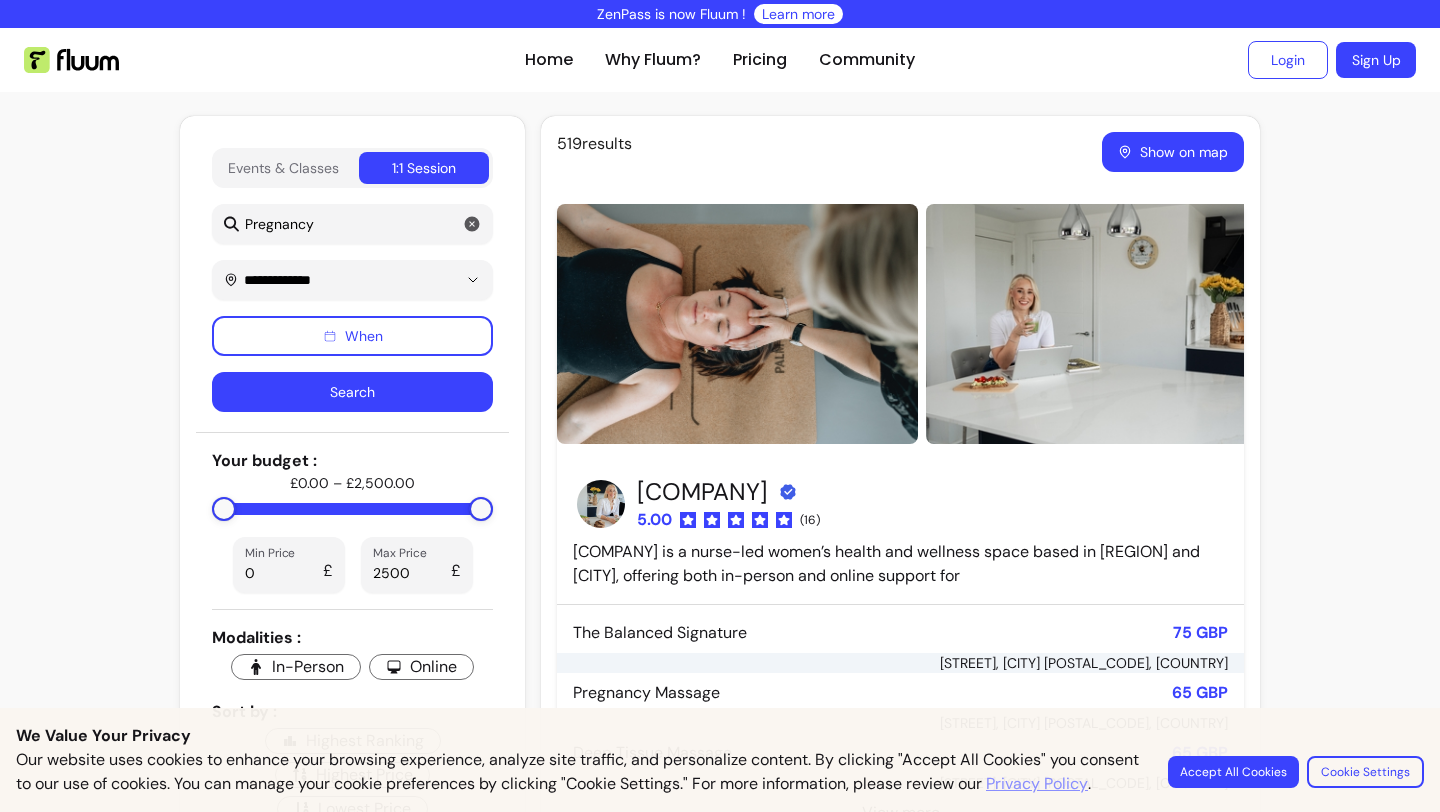 click at bounding box center (737, 324) 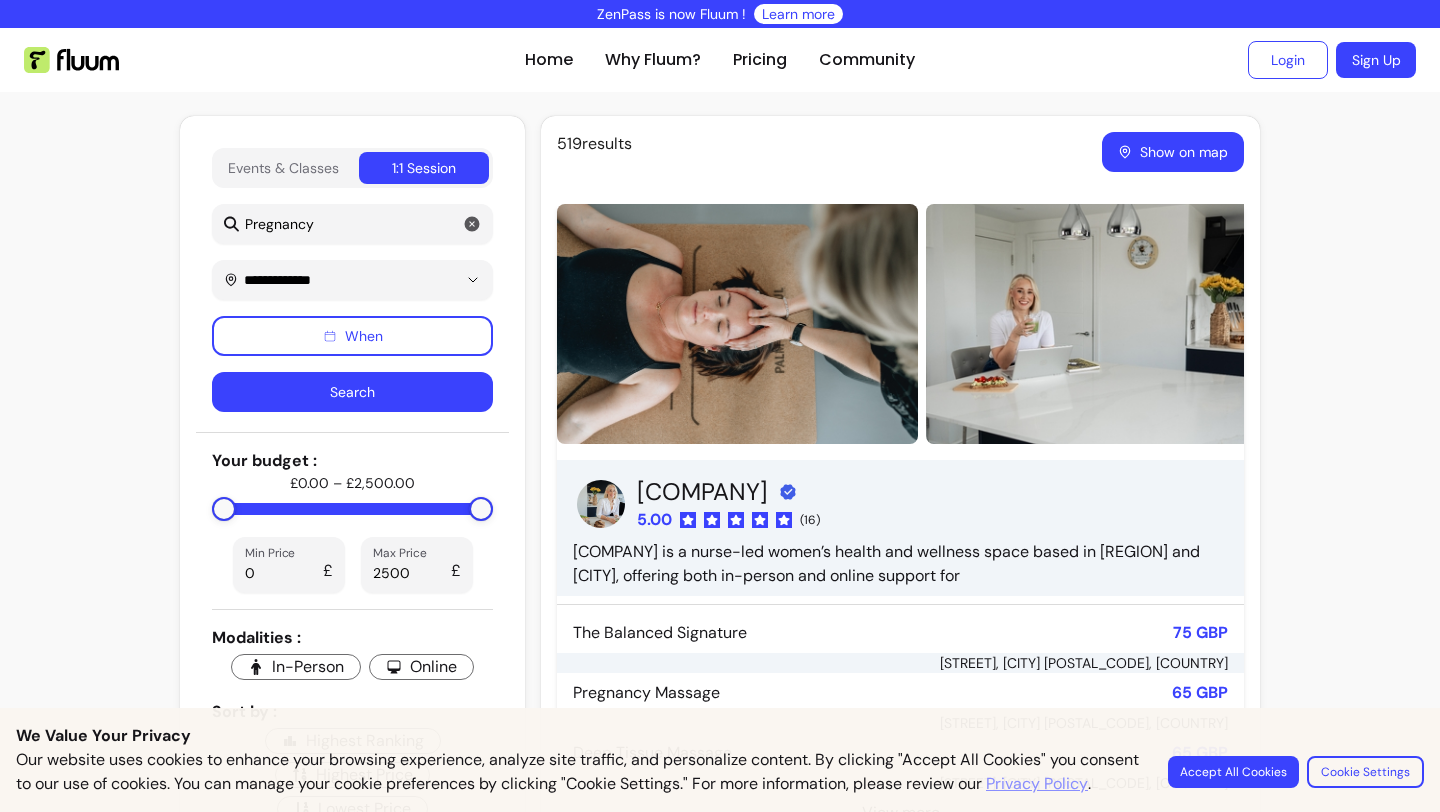 click on "[COMPANY]" at bounding box center (718, 492) 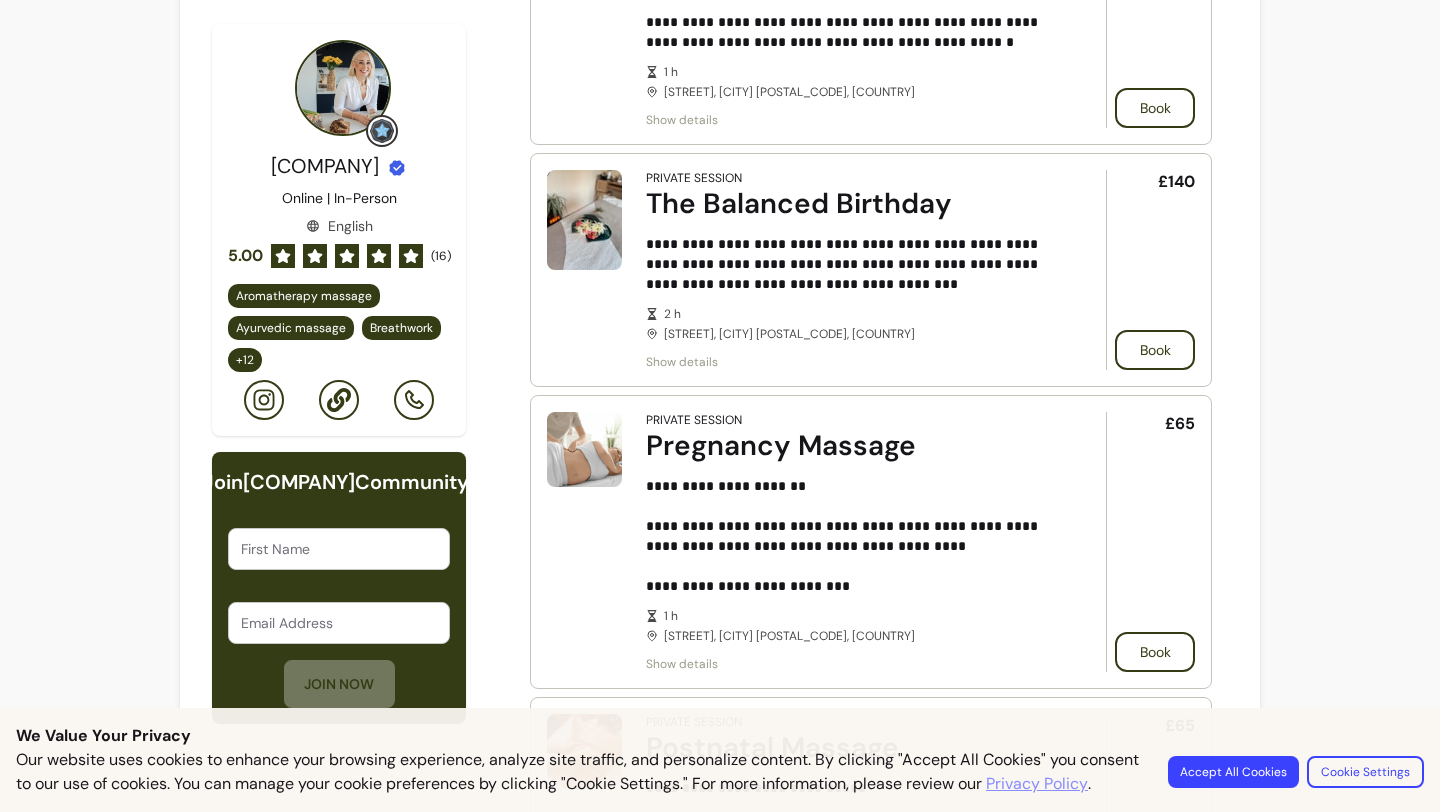 scroll, scrollTop: 792, scrollLeft: 0, axis: vertical 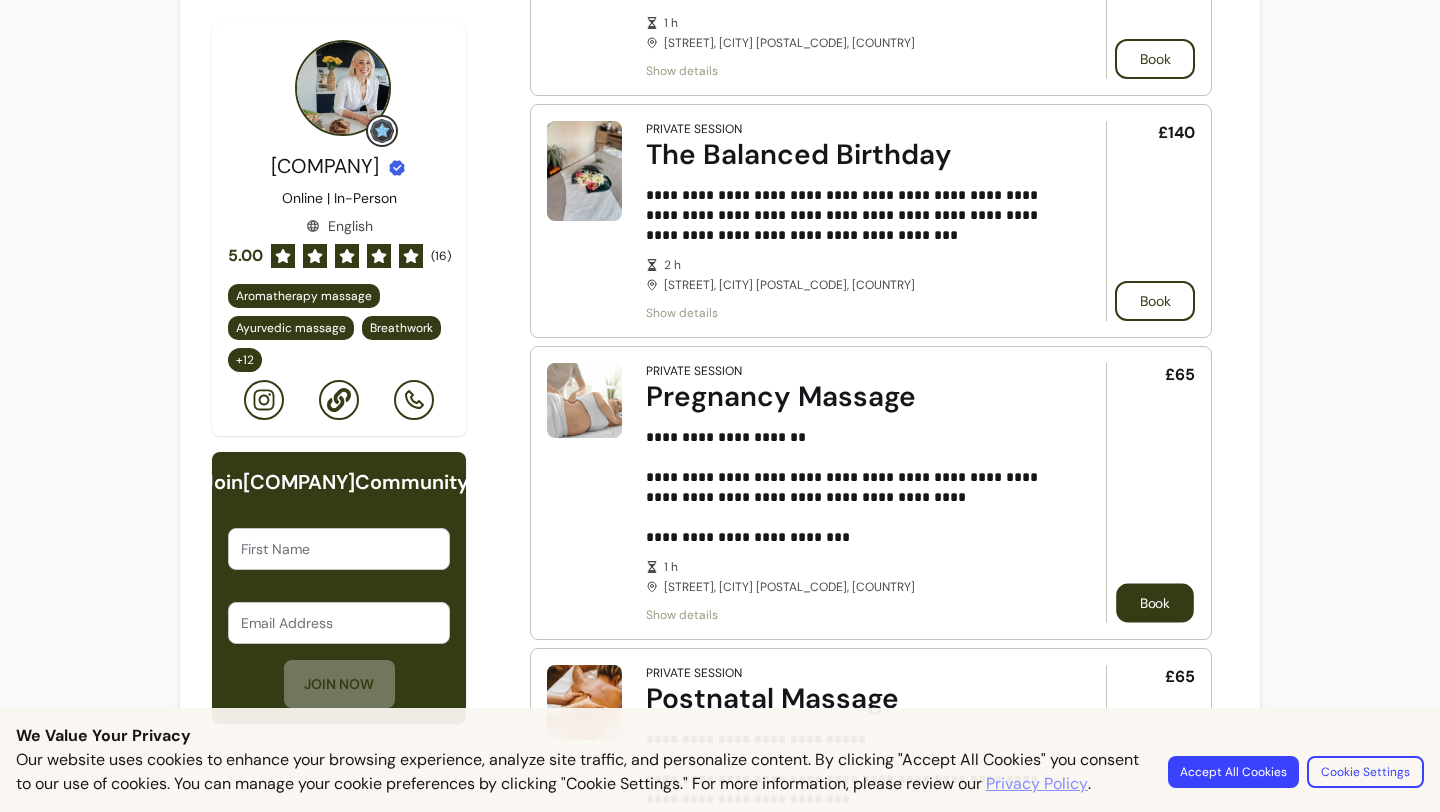 click on "Book" at bounding box center (1155, 603) 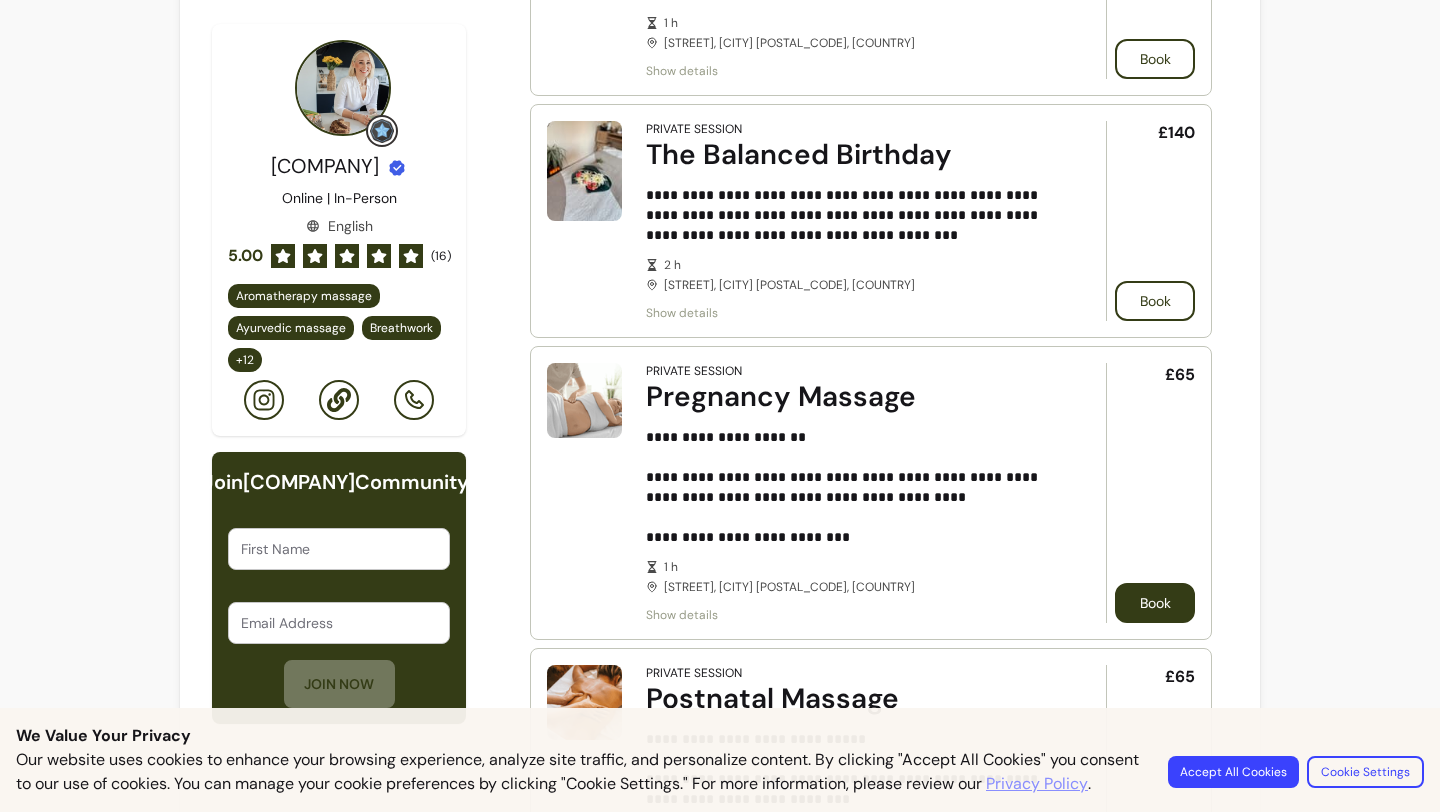 scroll, scrollTop: 0, scrollLeft: 0, axis: both 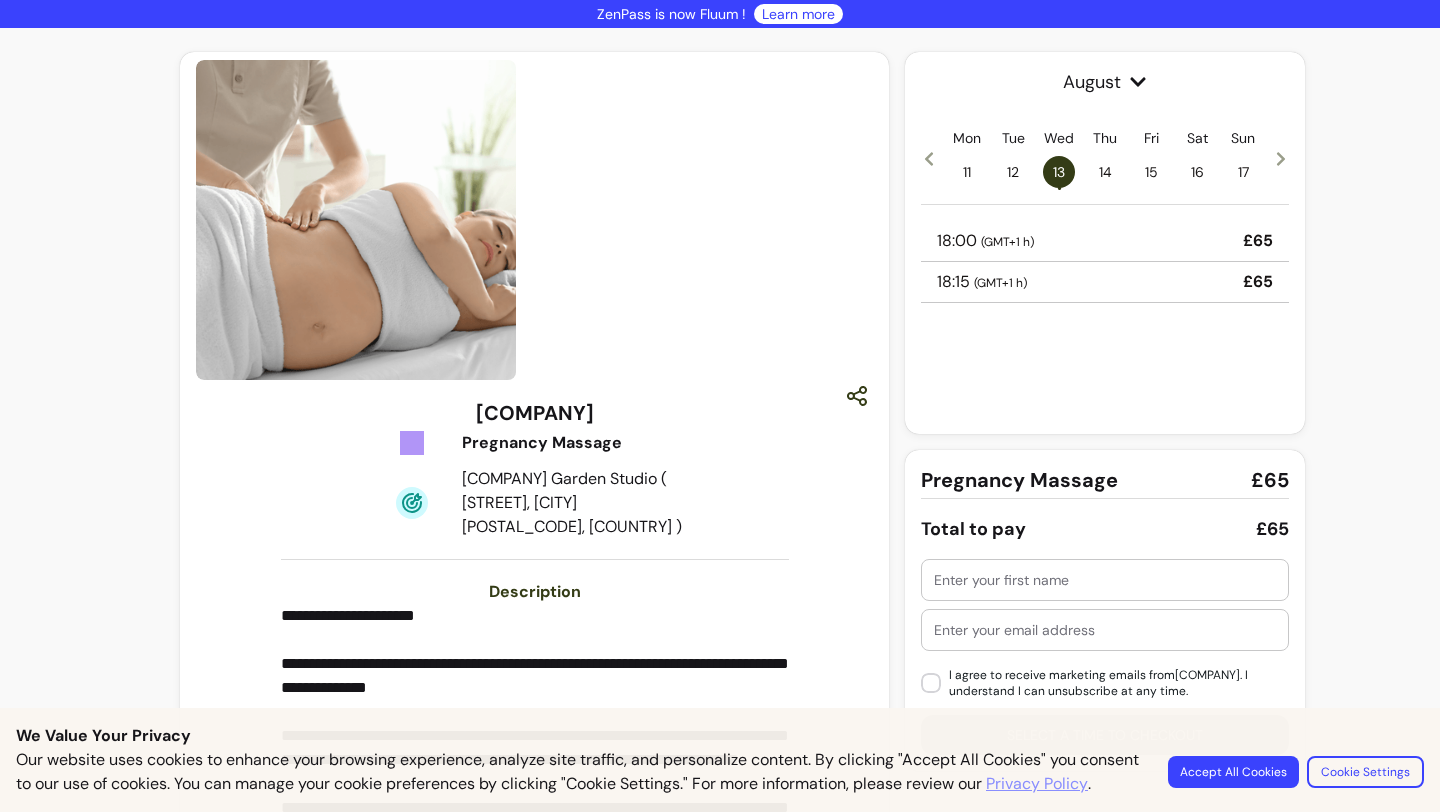 click on "18:00   ( GMT+1 h ) £65" at bounding box center (1105, 241) 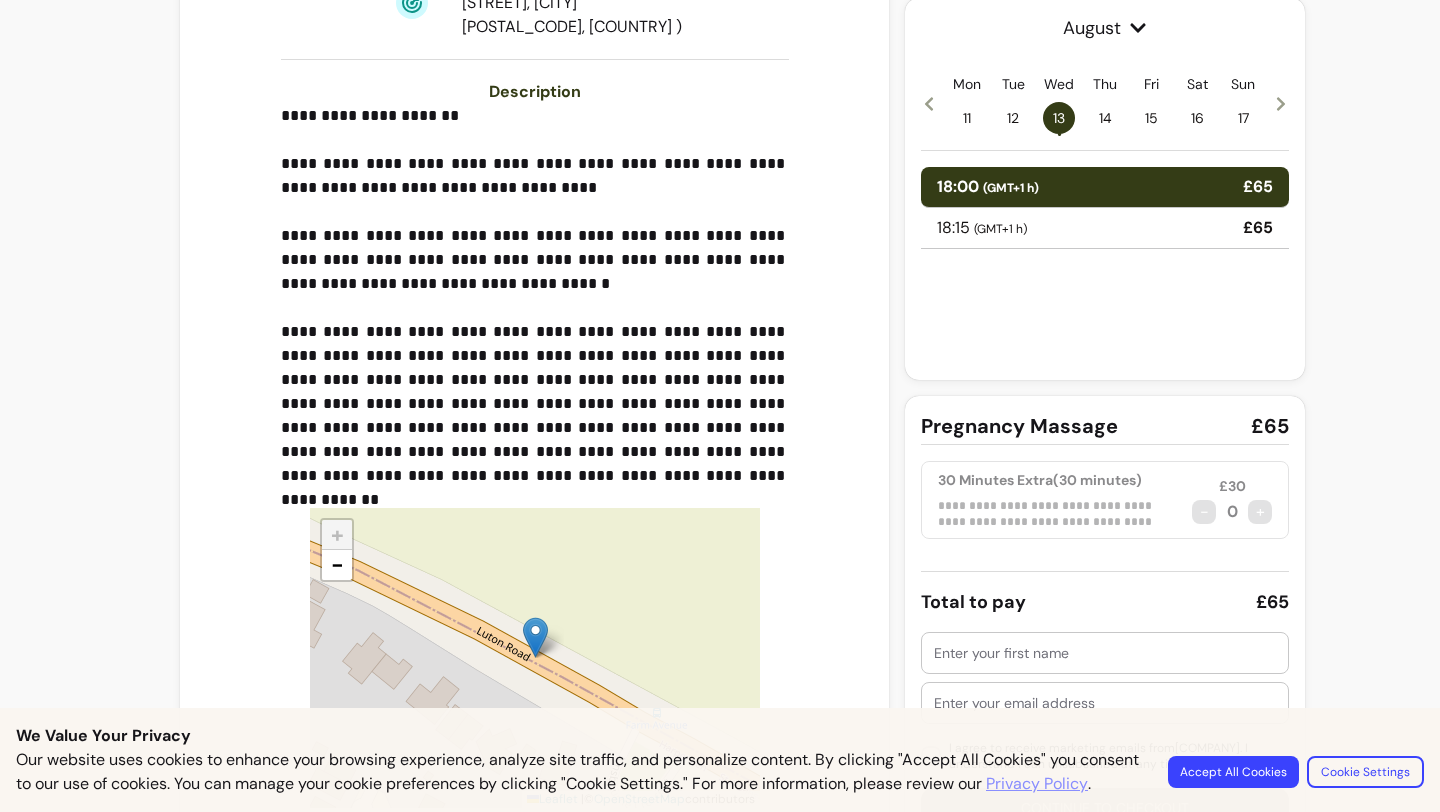 scroll, scrollTop: 647, scrollLeft: 0, axis: vertical 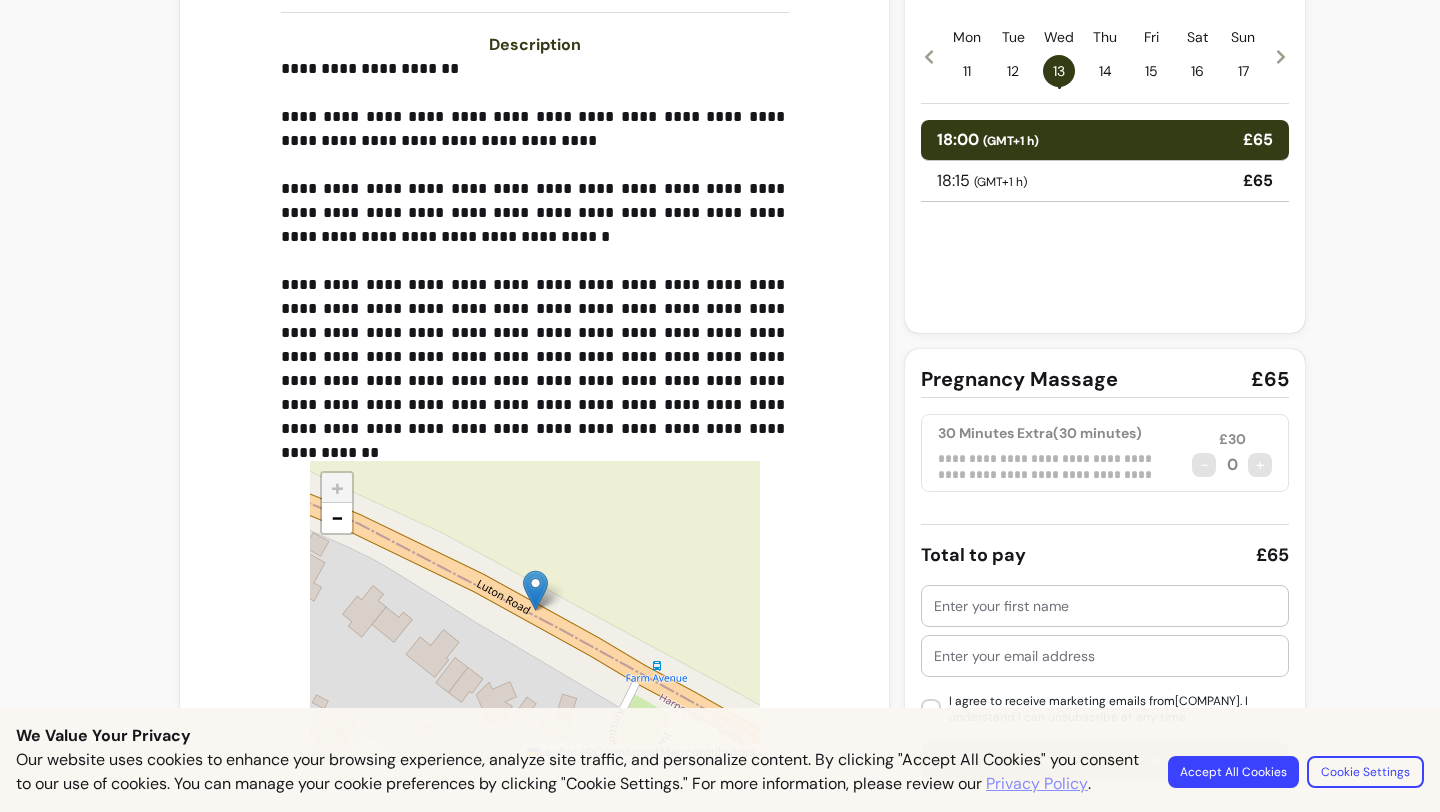 click at bounding box center (1105, 606) 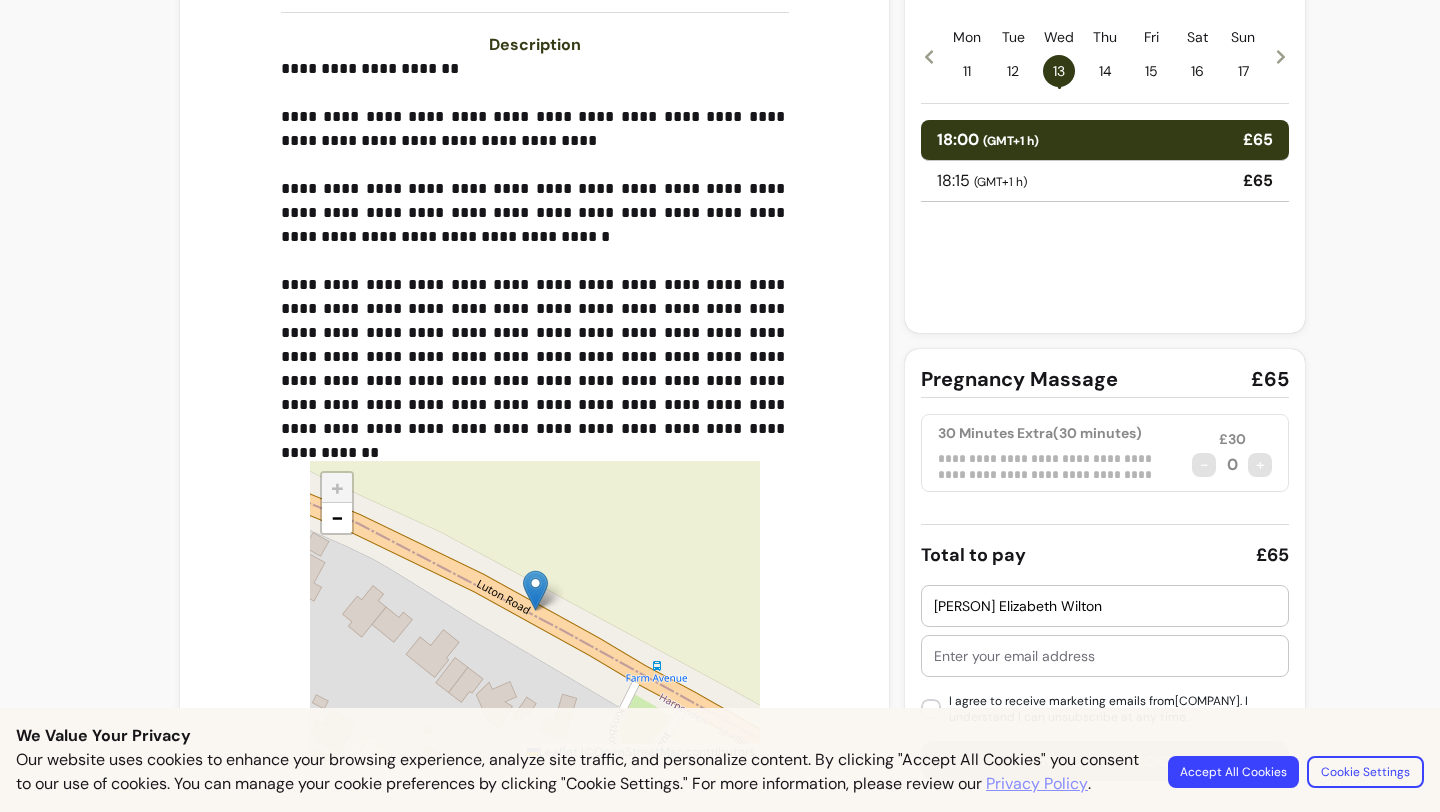 type on "[PERSON] Elizabeth Wilton" 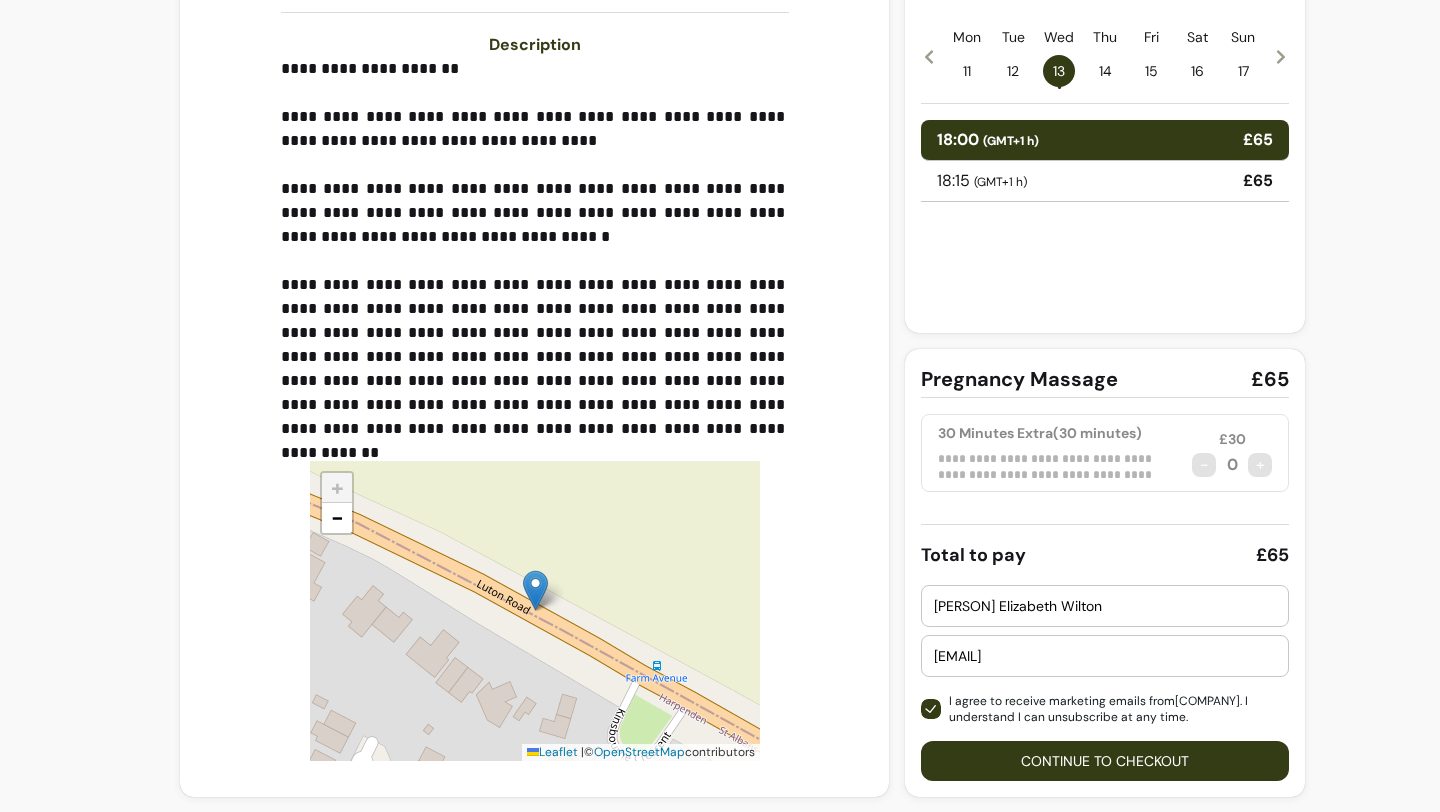 click on "Continue to checkout" at bounding box center (1105, 761) 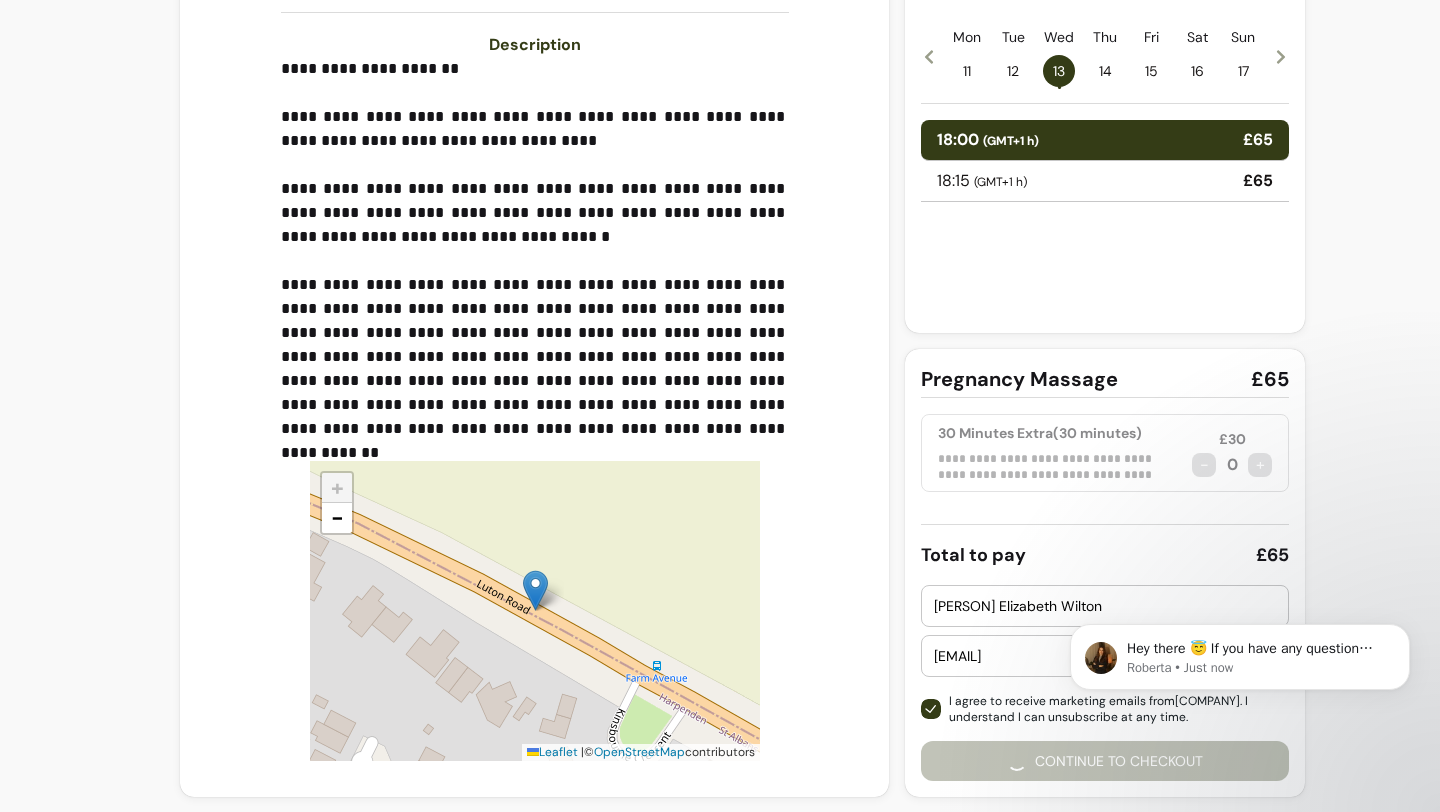 scroll, scrollTop: 0, scrollLeft: 0, axis: both 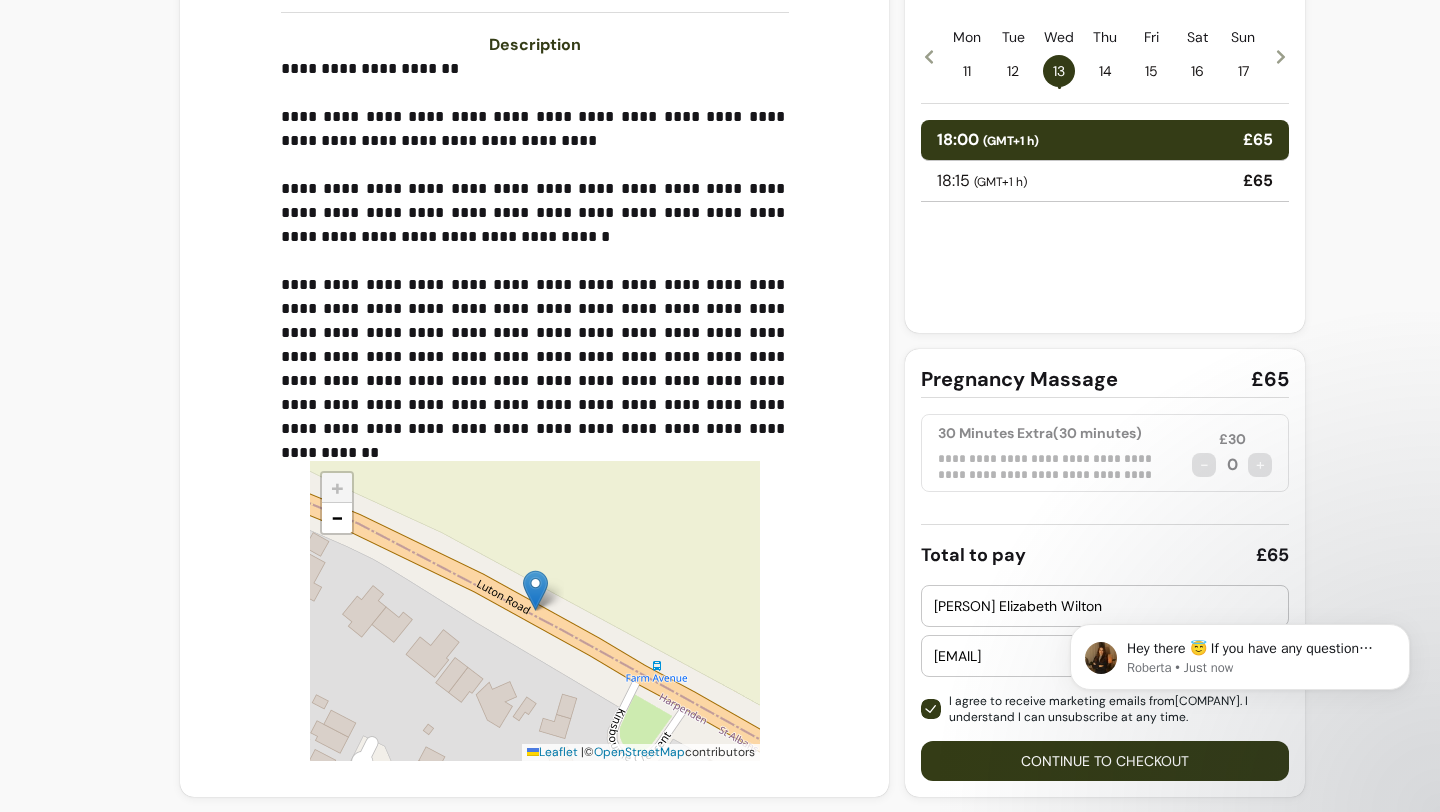 click on "Hey there 😇 If you have any question about what you can do with Fluum, I'm here to help! [FIRST] • Just now" at bounding box center [1240, 692] 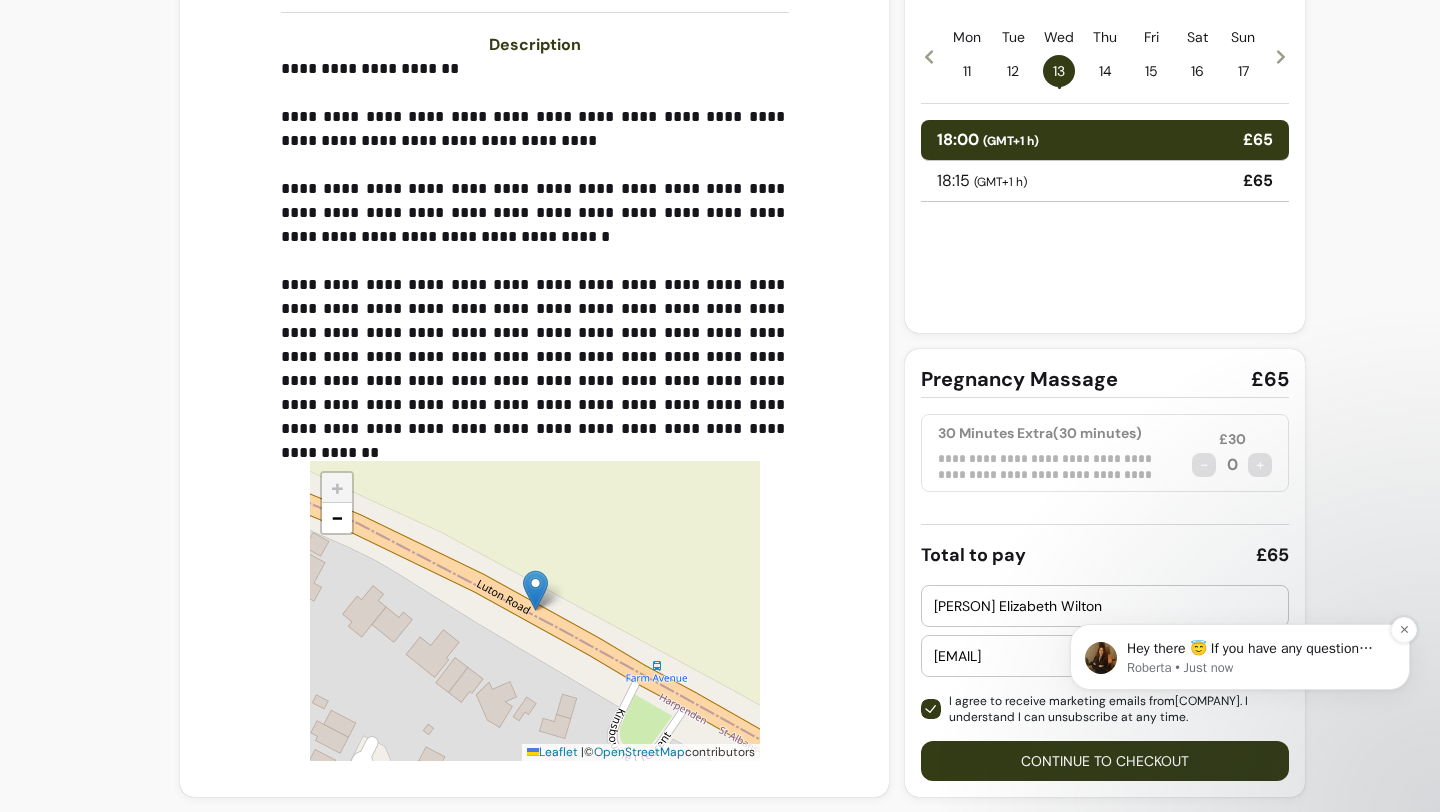 click on "Hey there 😇 If you have any question about what you can do with Fluum, I'm here to help!" at bounding box center (1256, 649) 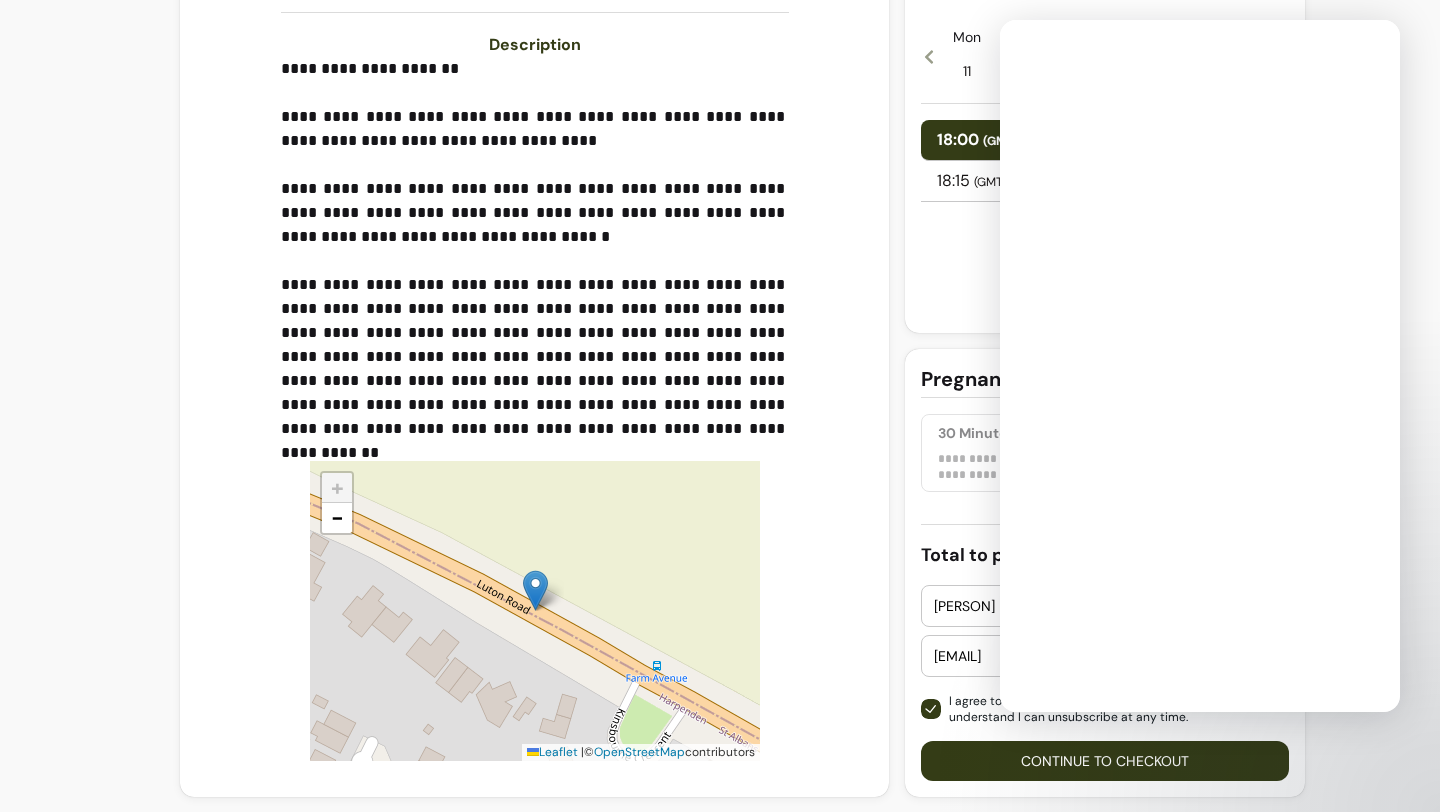 scroll, scrollTop: 0, scrollLeft: 0, axis: both 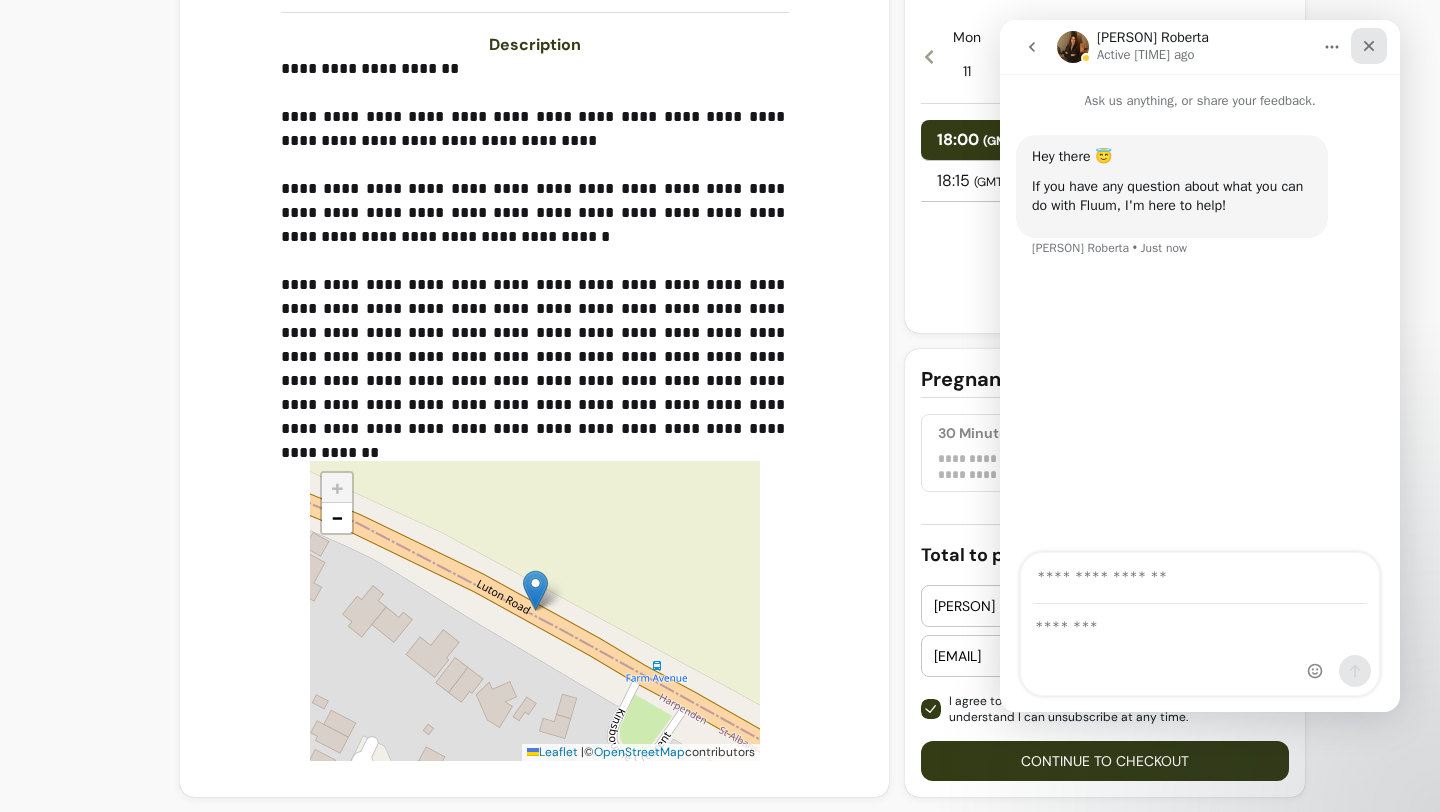 click 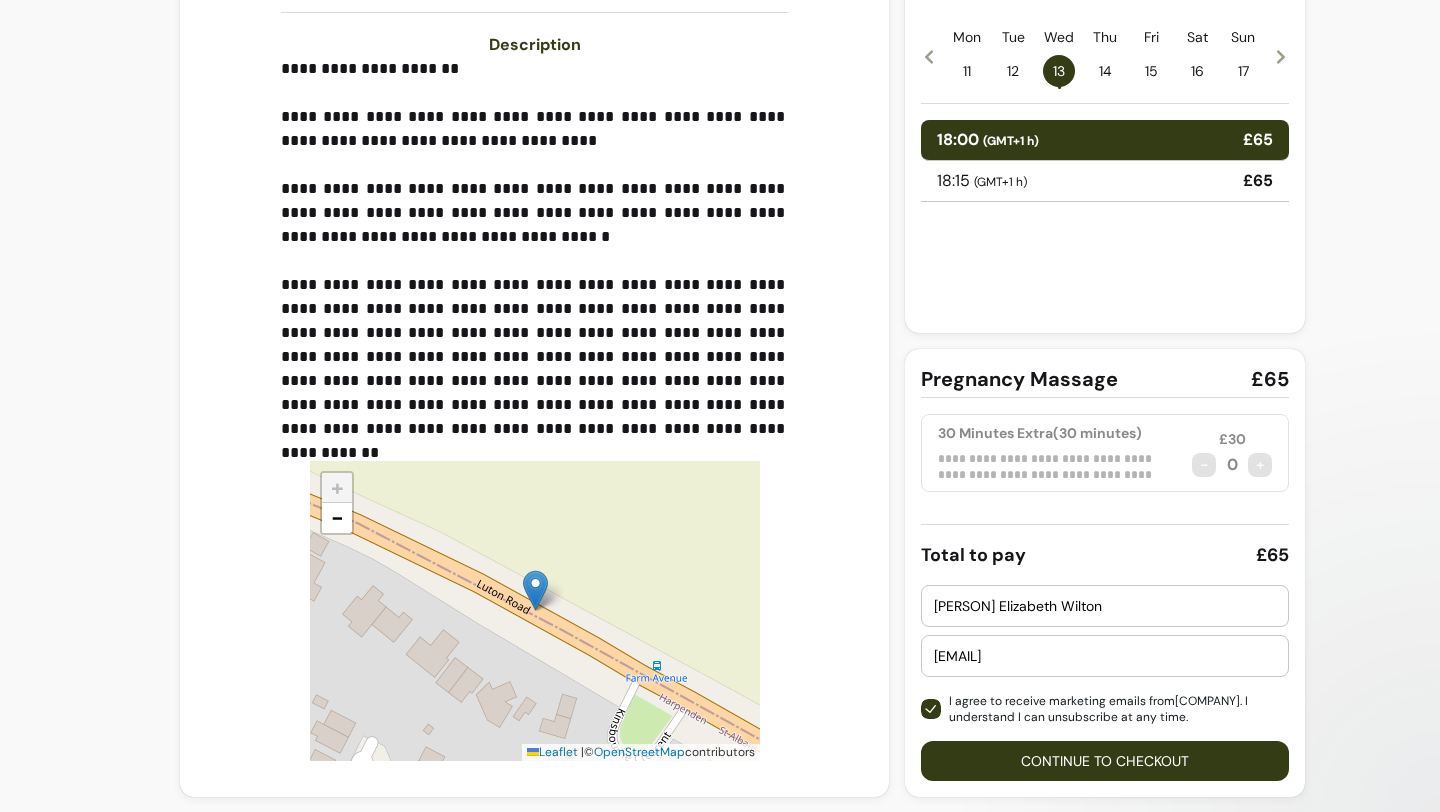 scroll, scrollTop: 0, scrollLeft: 0, axis: both 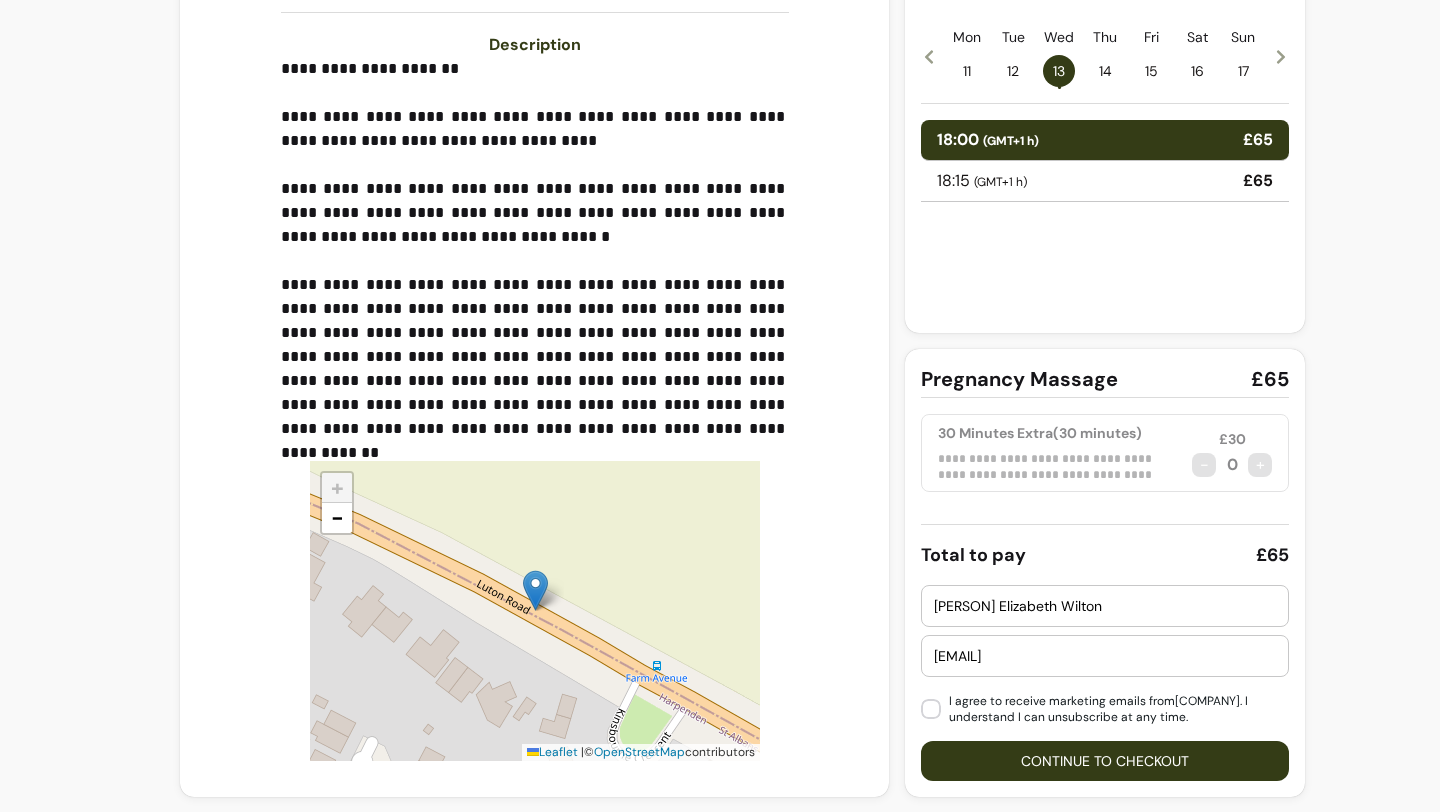 click on "Continue to checkout" at bounding box center (1105, 761) 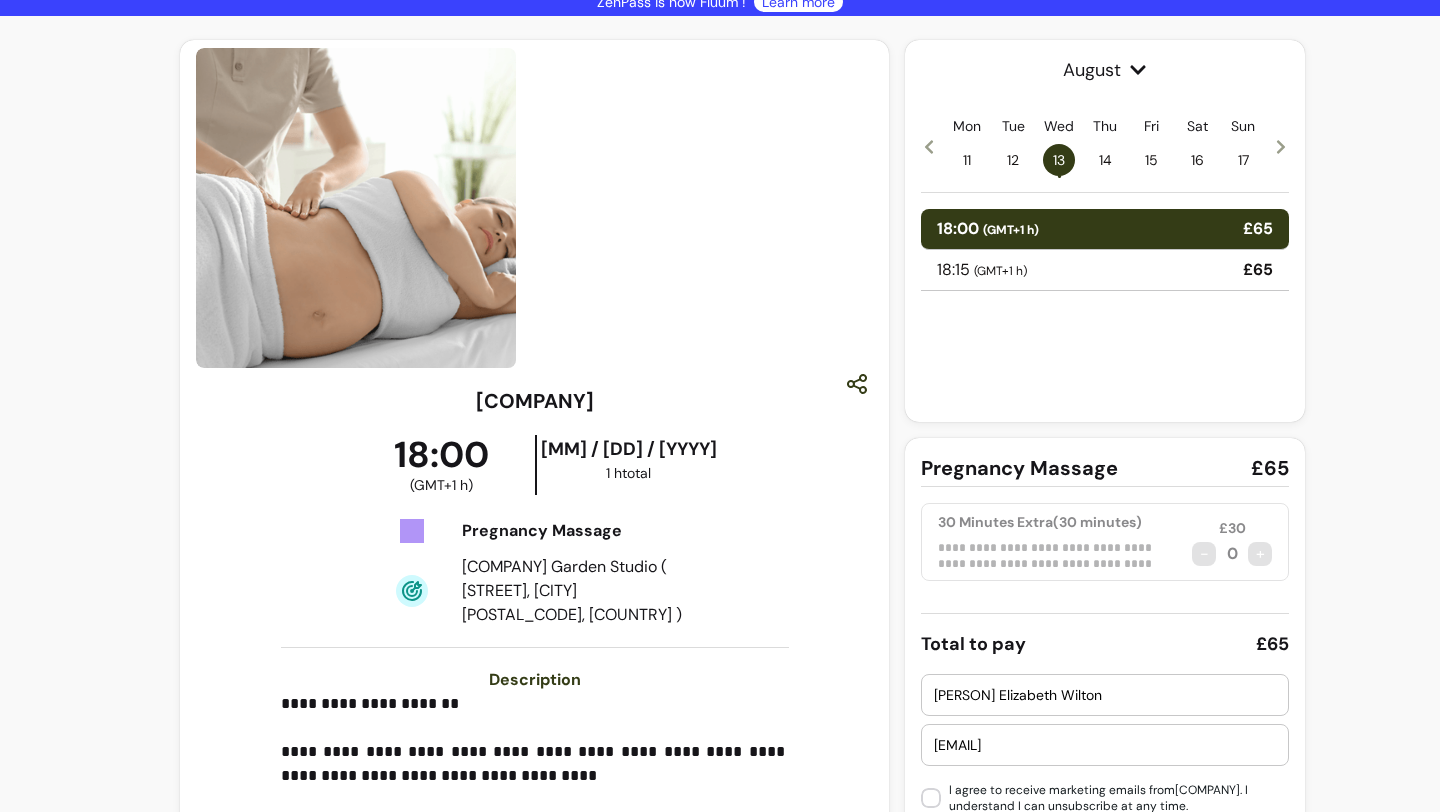 scroll, scrollTop: 7, scrollLeft: 0, axis: vertical 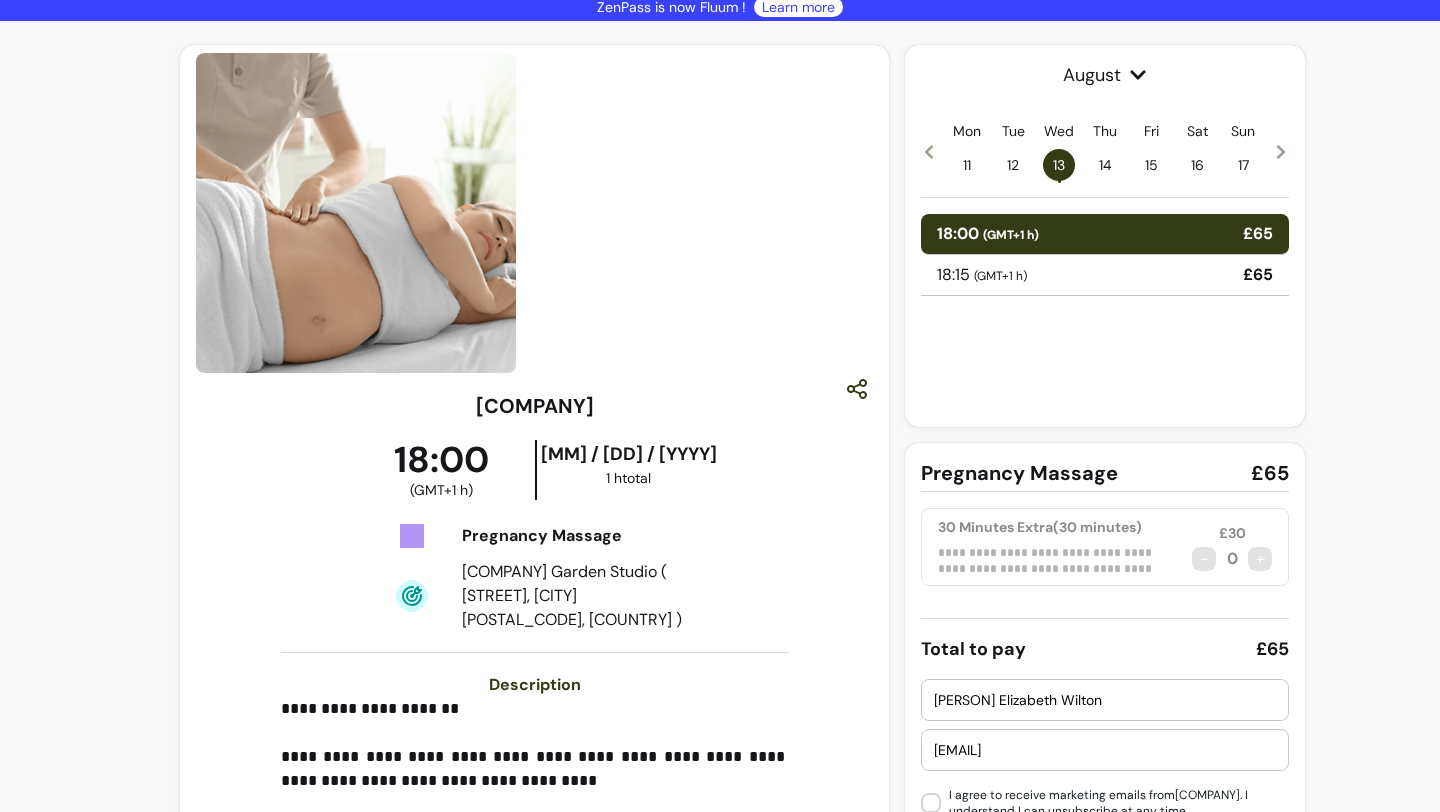 click on "18:15   ( GMT+1 h ) £65" at bounding box center (1105, 275) 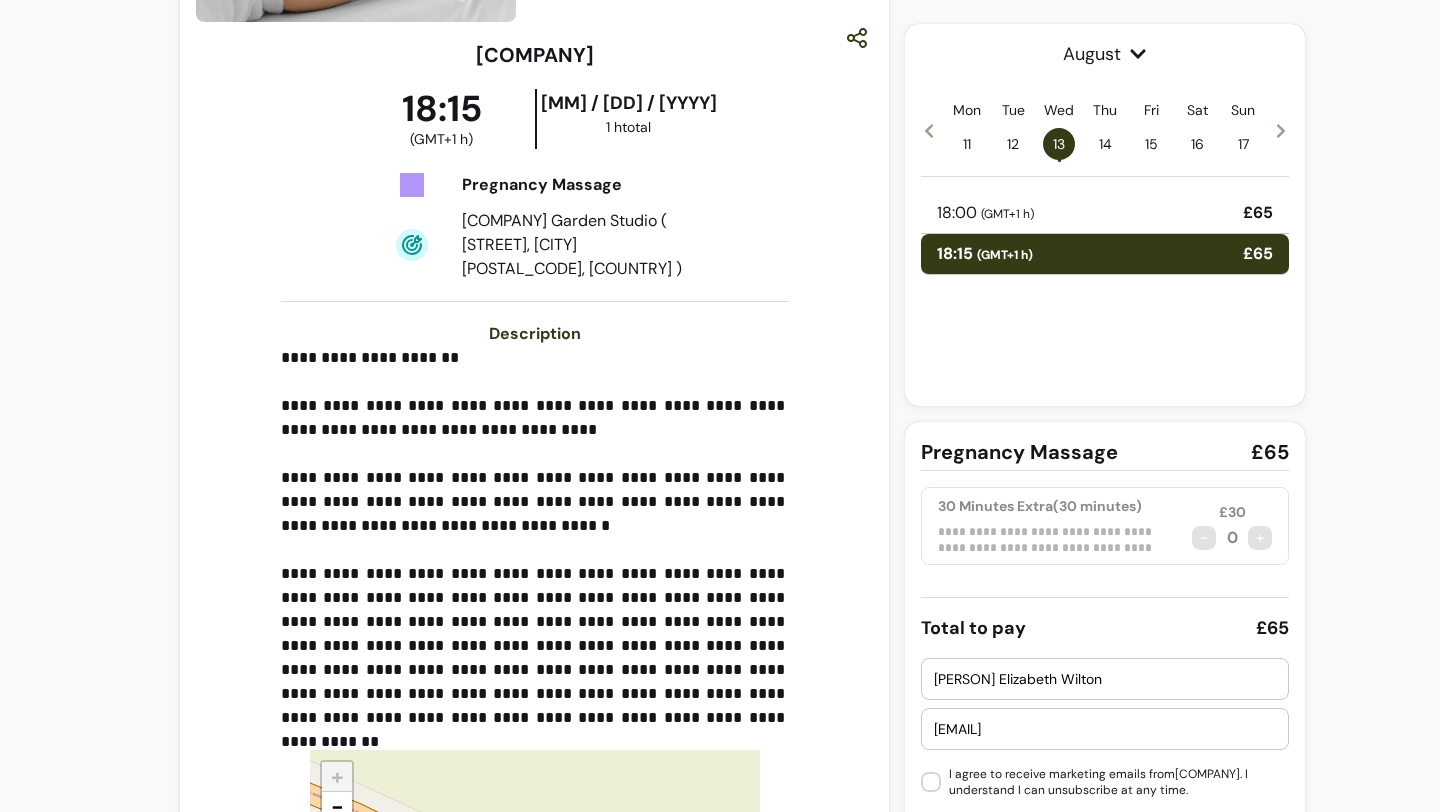 scroll, scrollTop: 647, scrollLeft: 0, axis: vertical 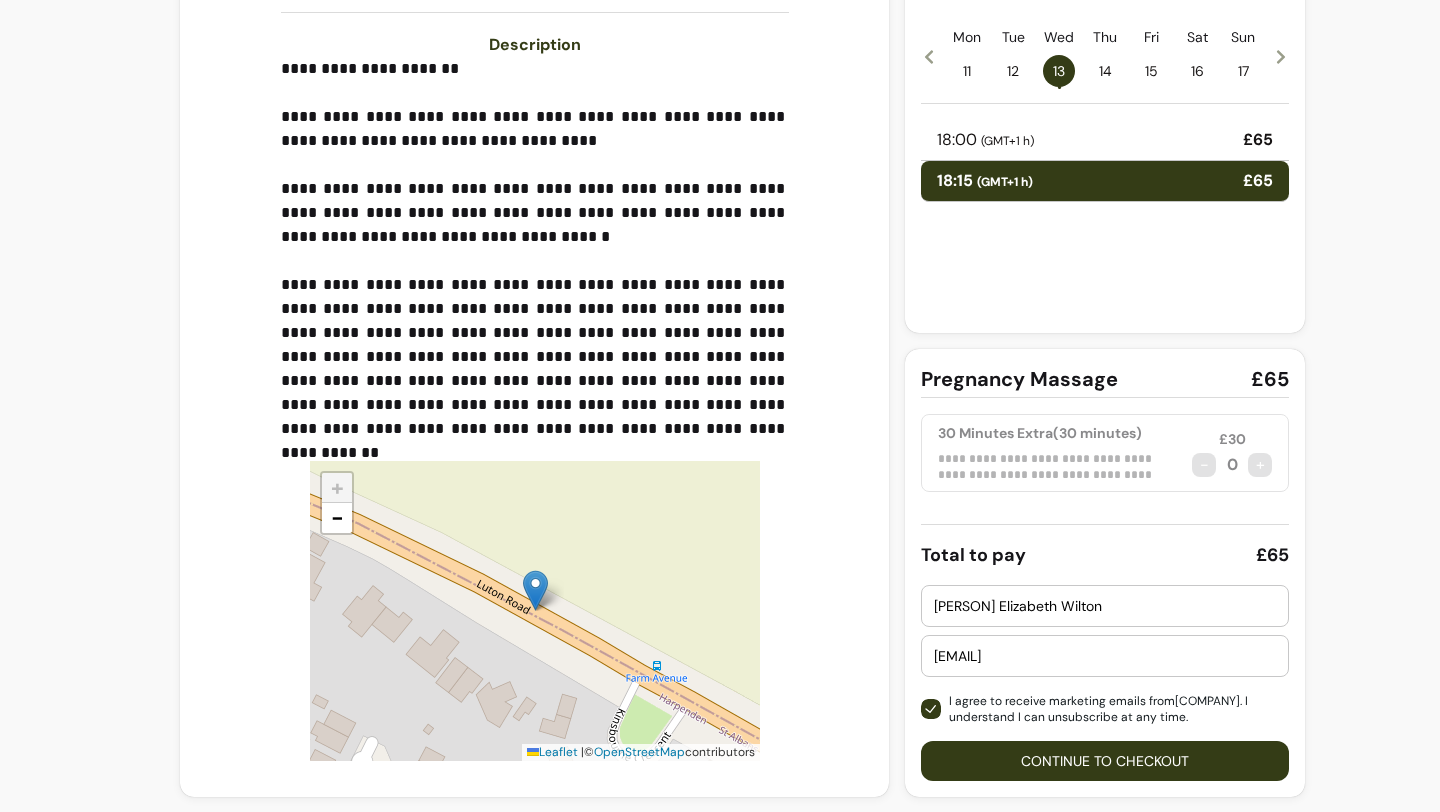 click on "Continue to checkout" at bounding box center (1105, 761) 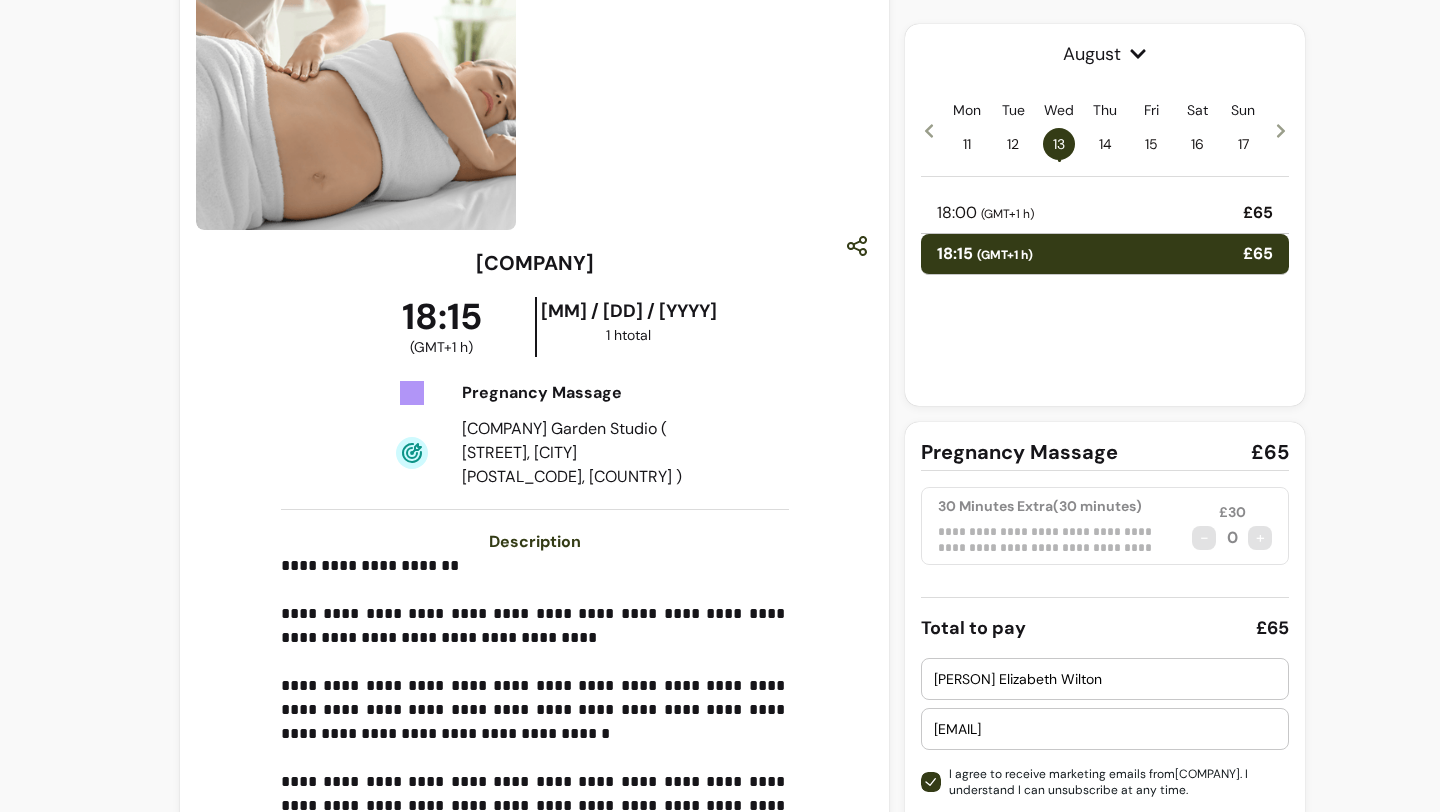 scroll, scrollTop: 115, scrollLeft: 0, axis: vertical 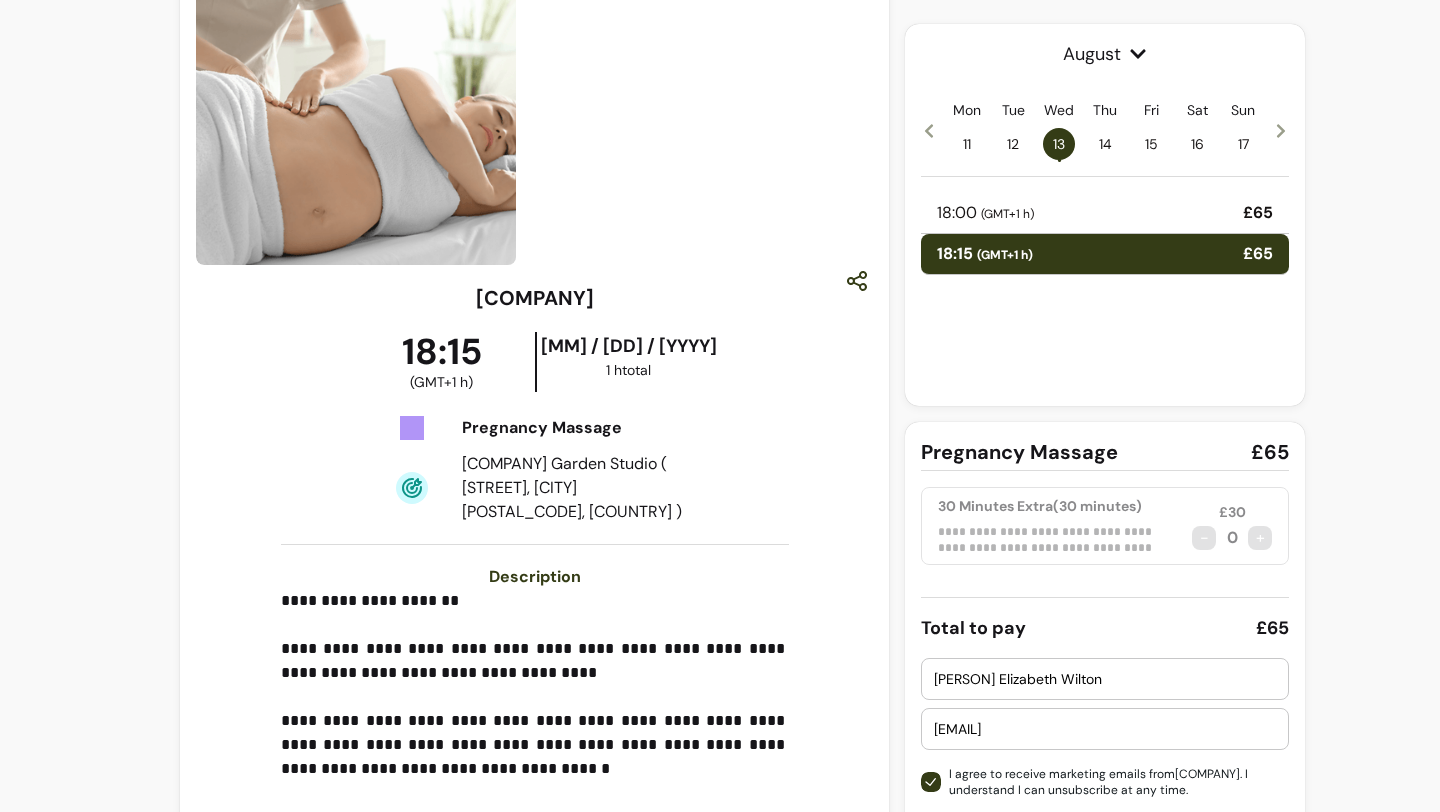 click on "18:00   ( GMT+1 h ) £65" at bounding box center (1105, 213) 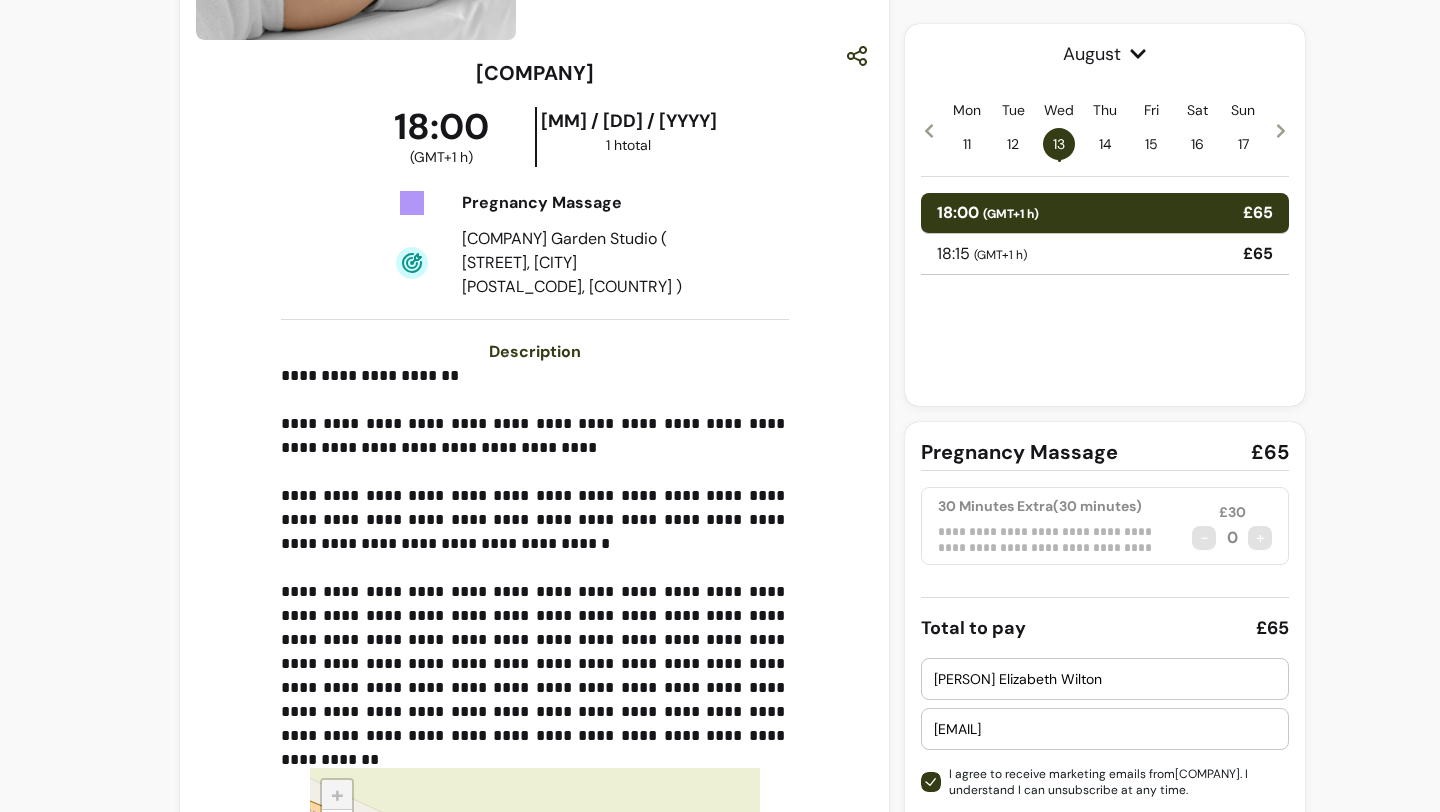 scroll, scrollTop: 647, scrollLeft: 0, axis: vertical 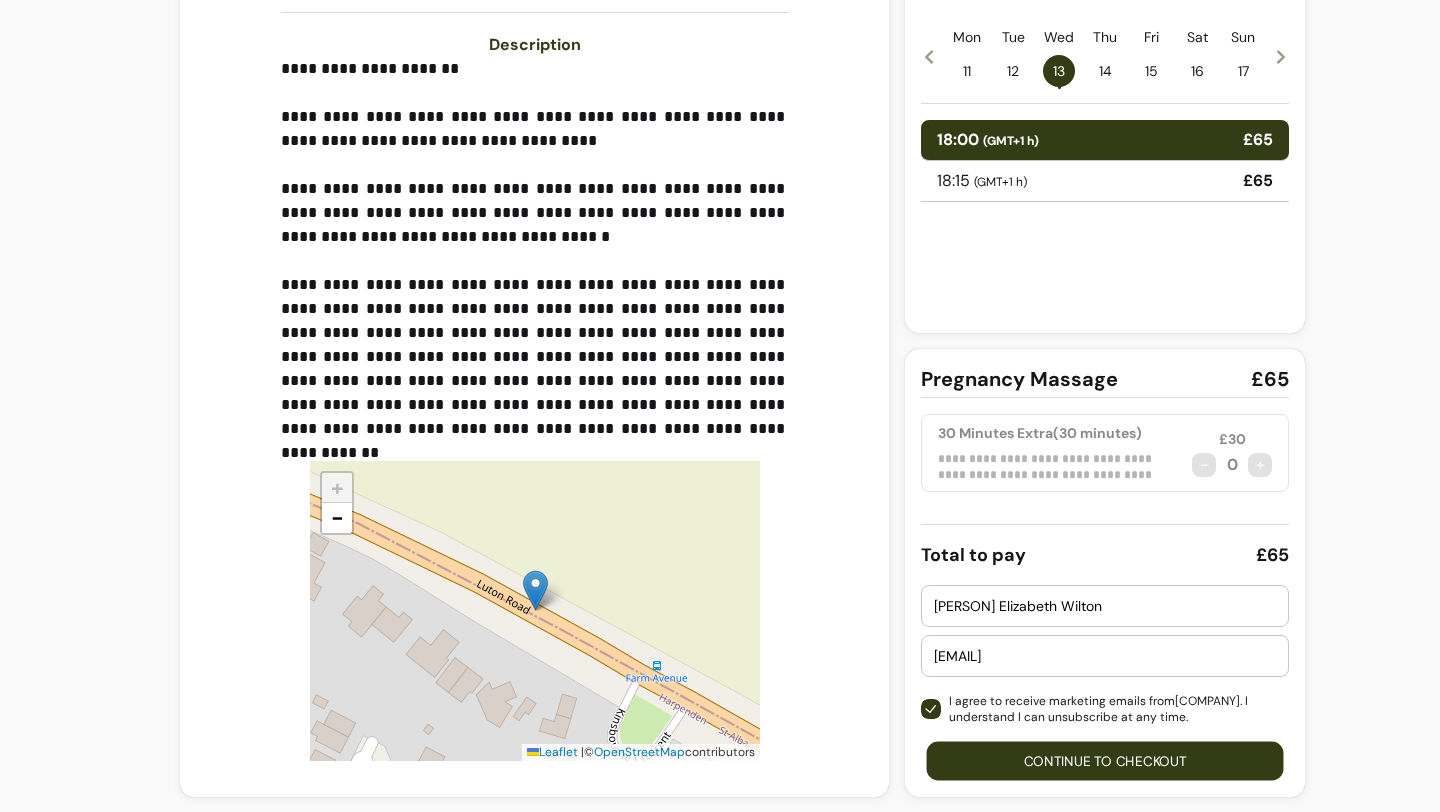 click on "Continue to checkout" at bounding box center (1105, 760) 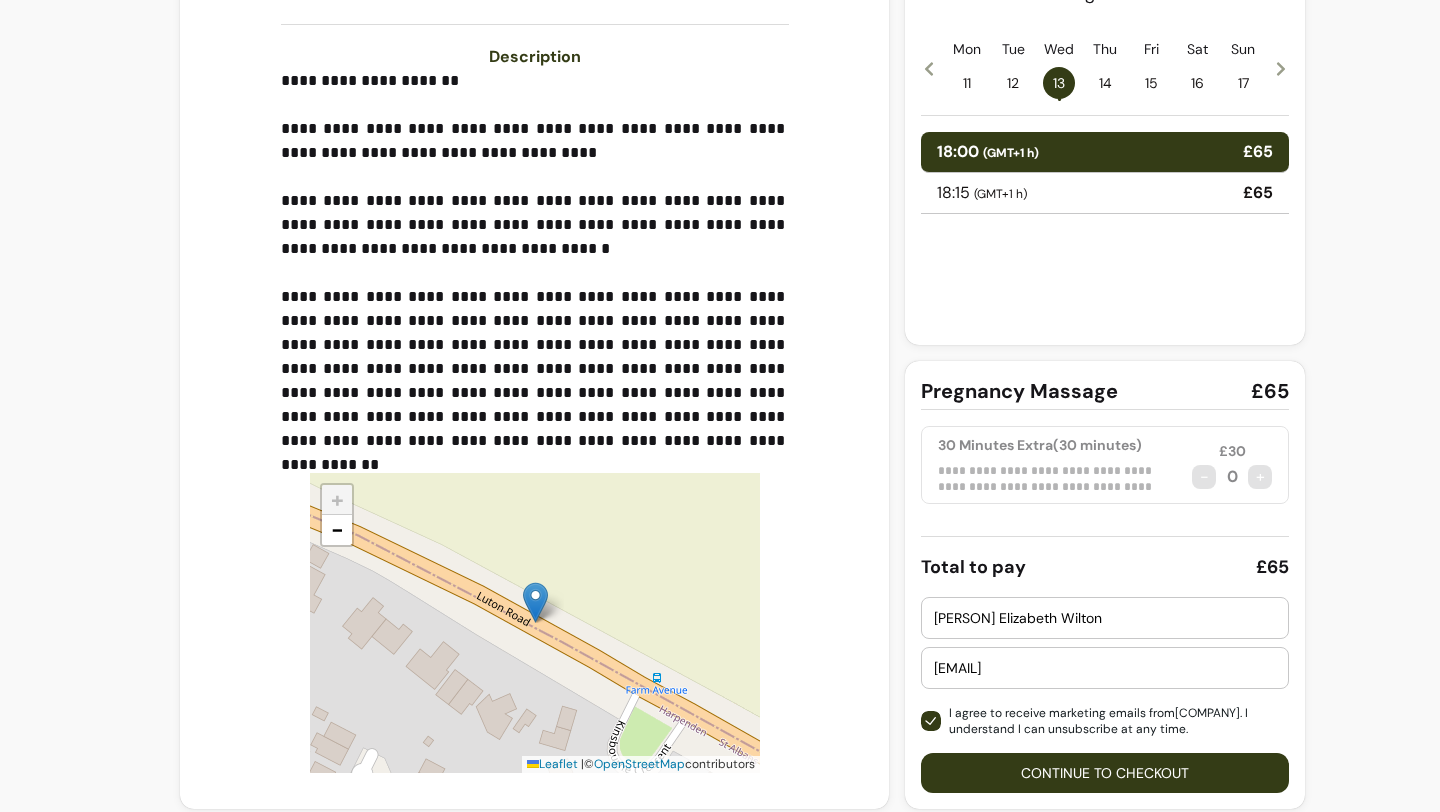 scroll, scrollTop: 647, scrollLeft: 0, axis: vertical 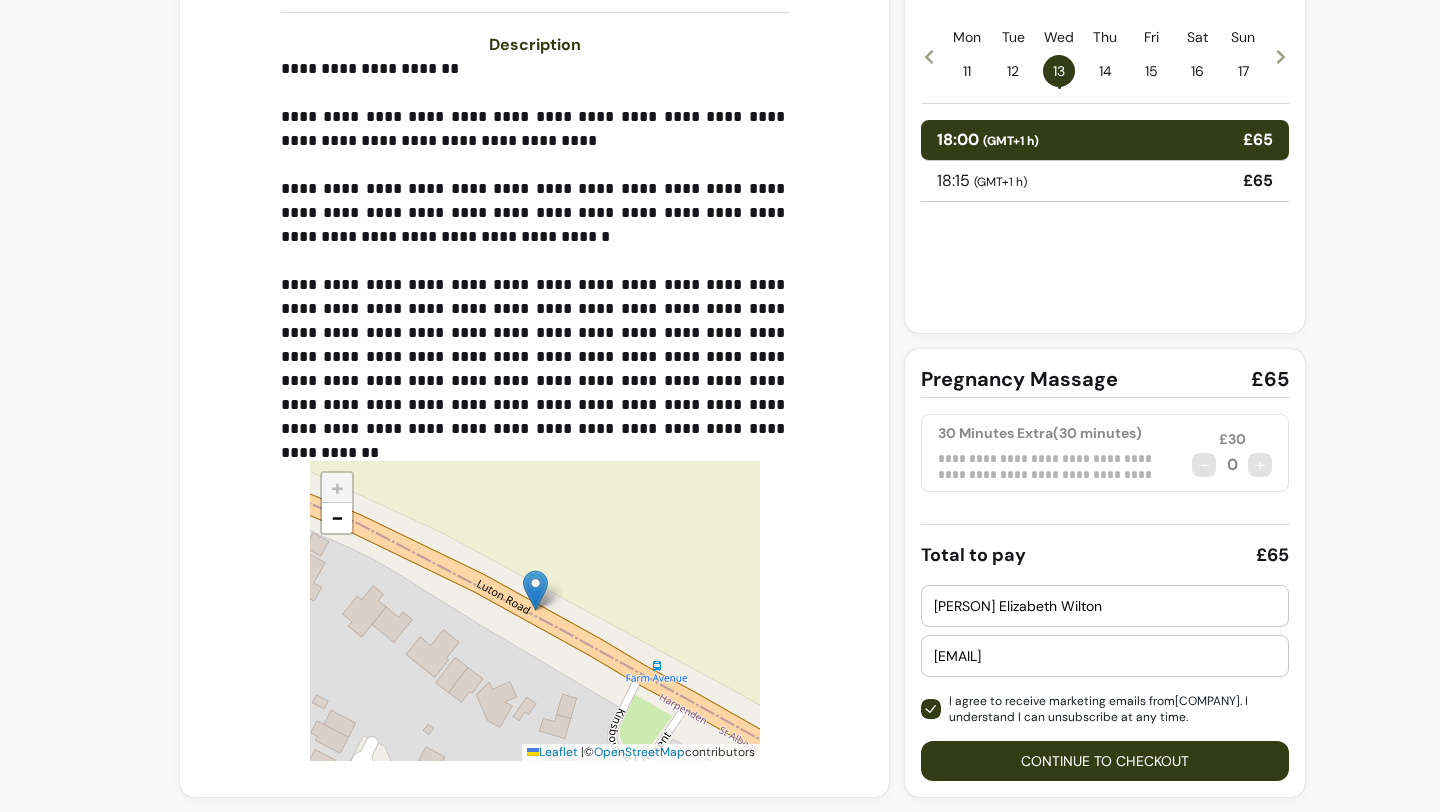click on "+" at bounding box center [1260, 465] 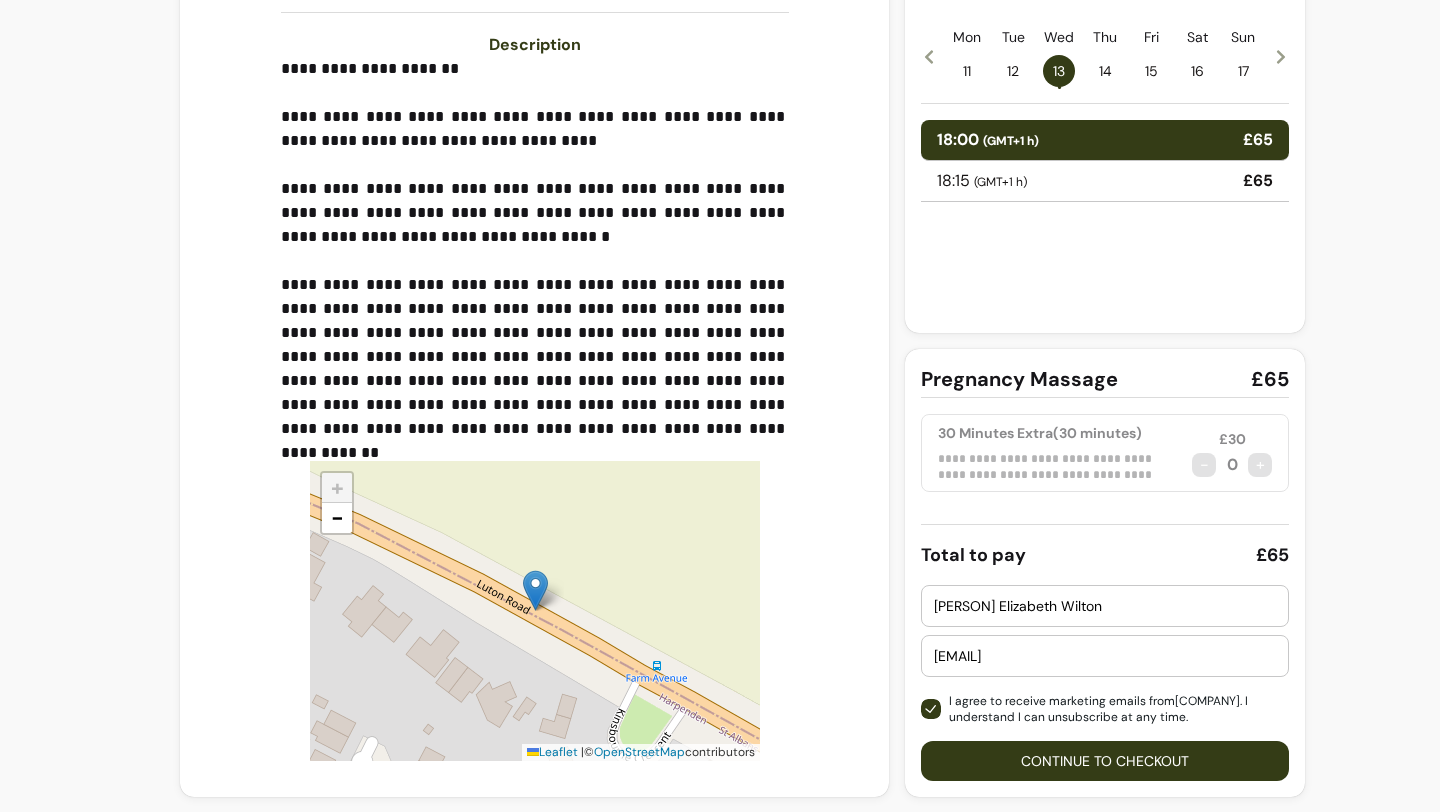 click on "[EMAIL]" at bounding box center (1105, 656) 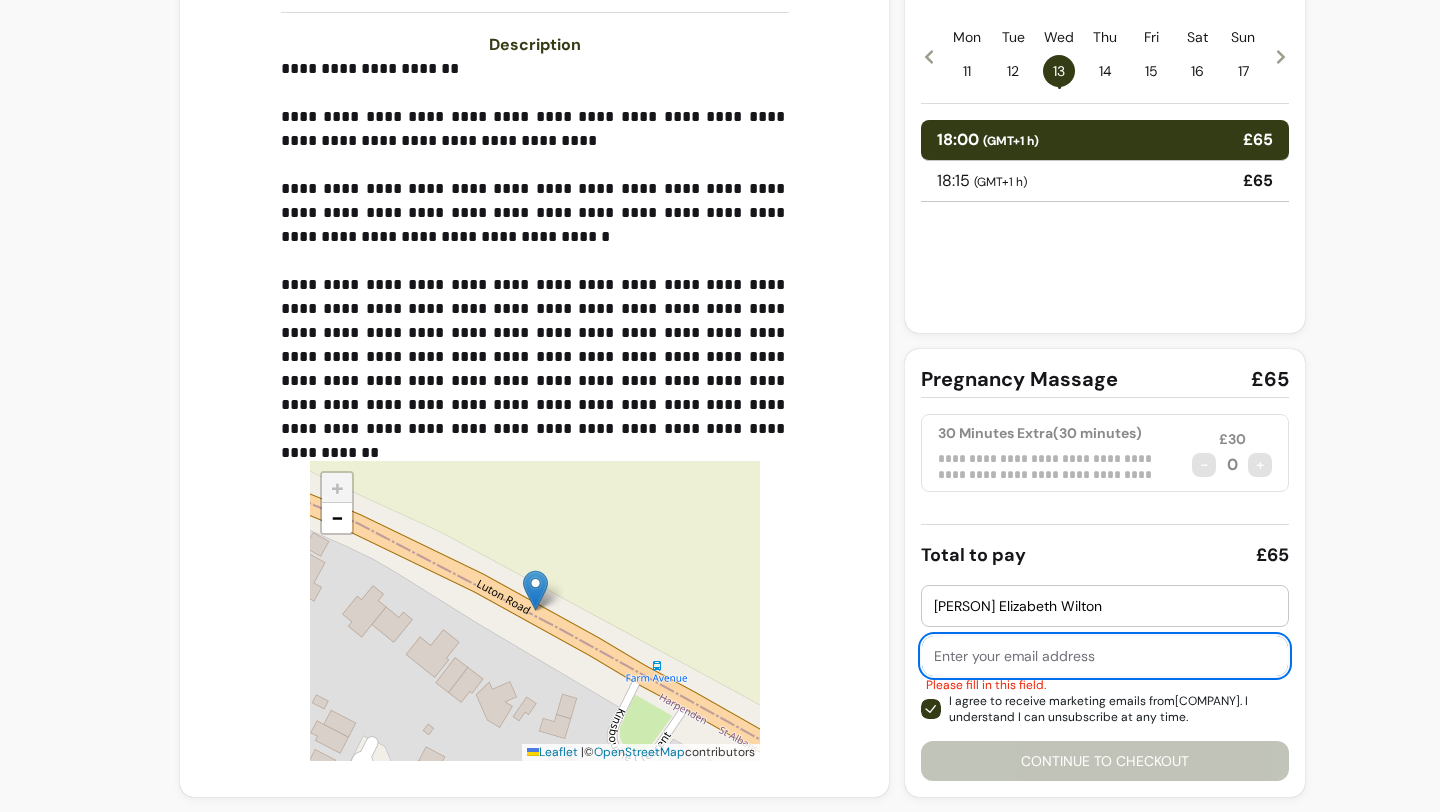click on "[FIRST] [LAST] Please fill in this field. I agree to receive marketing emails from [COMPANY]. I understand I can unsubscribe at any time. Continue to checkout" at bounding box center [1105, 683] 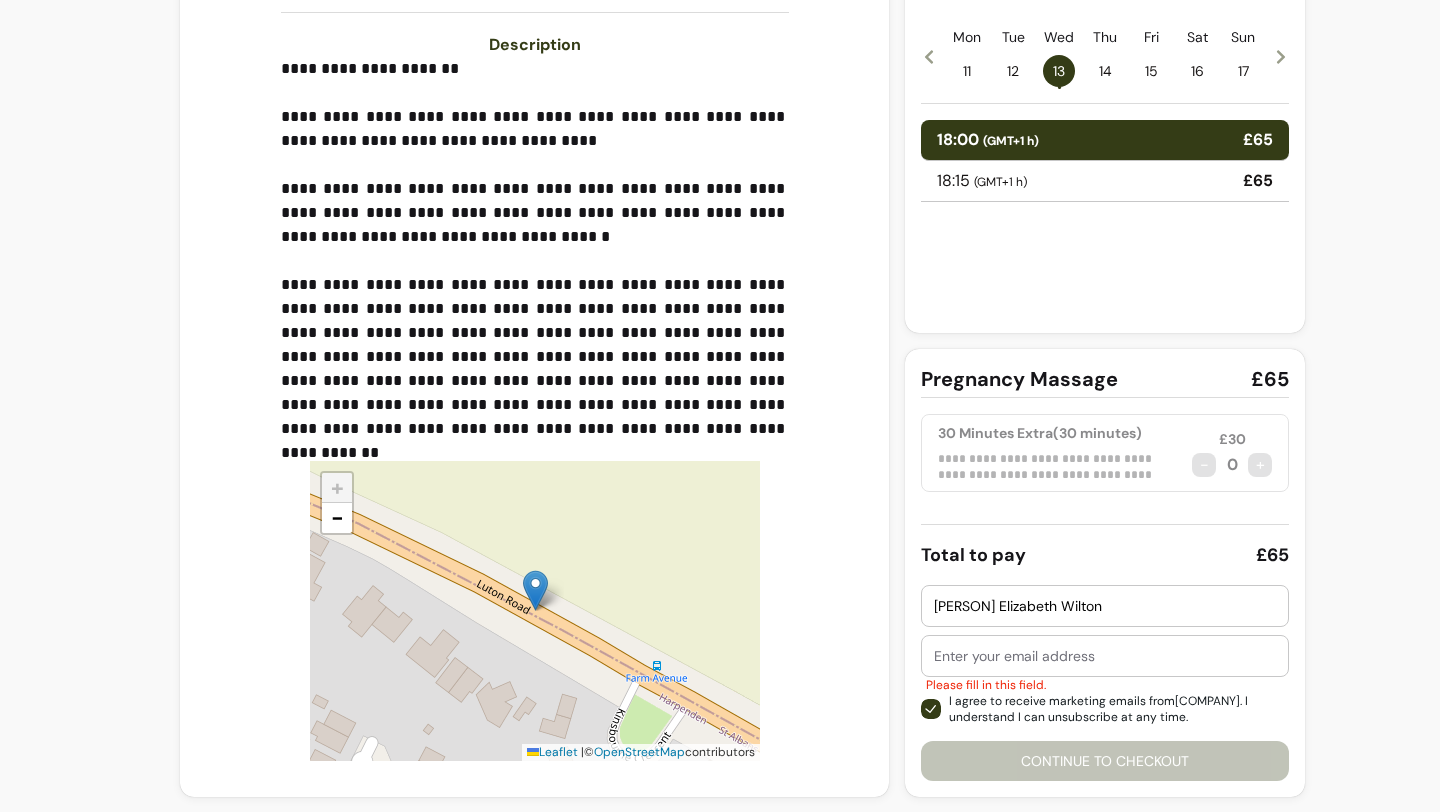 click on "Please fill in this field." at bounding box center [1106, 685] 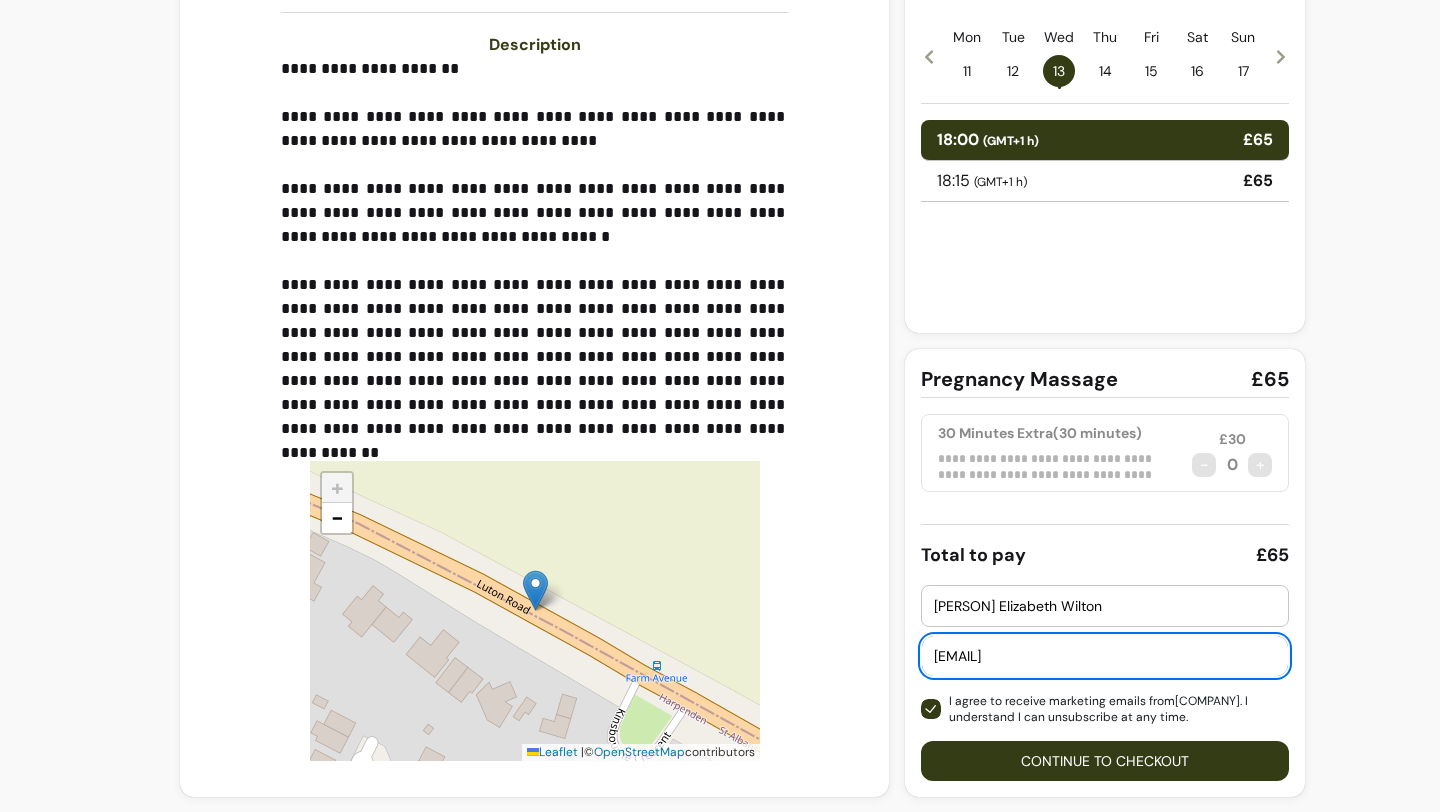 click on "Continue to checkout" at bounding box center (1105, 761) 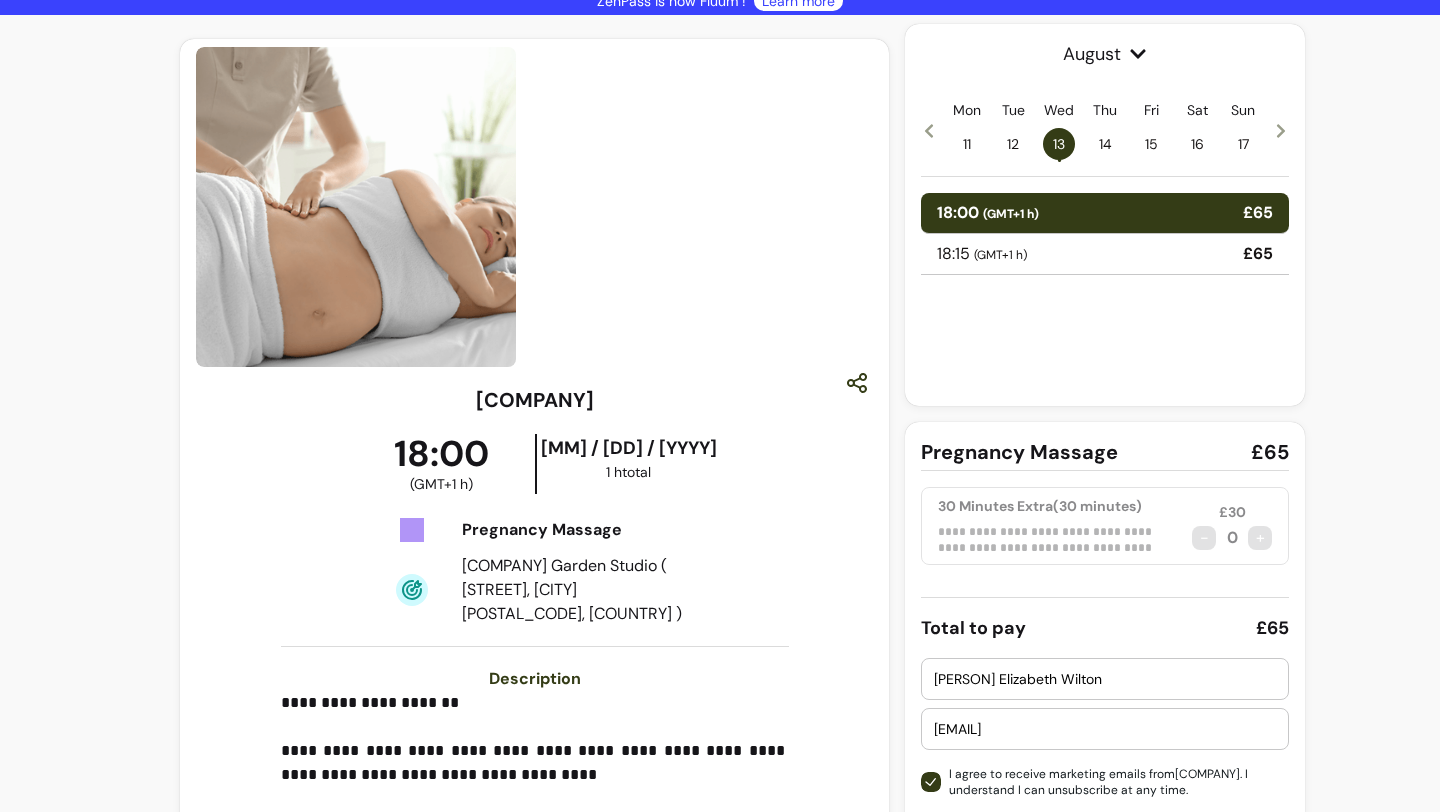 scroll, scrollTop: 0, scrollLeft: 0, axis: both 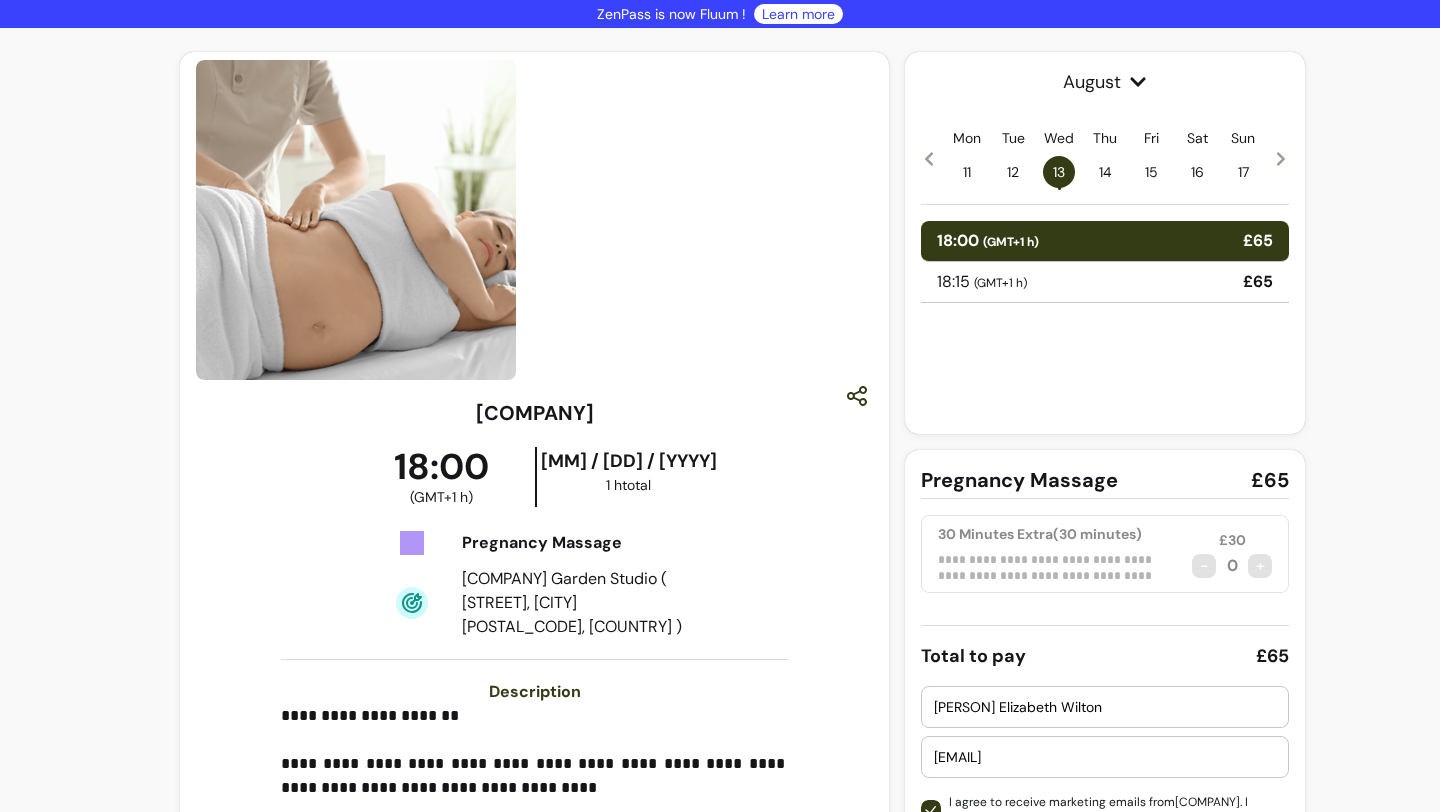click on "14" at bounding box center (1105, 172) 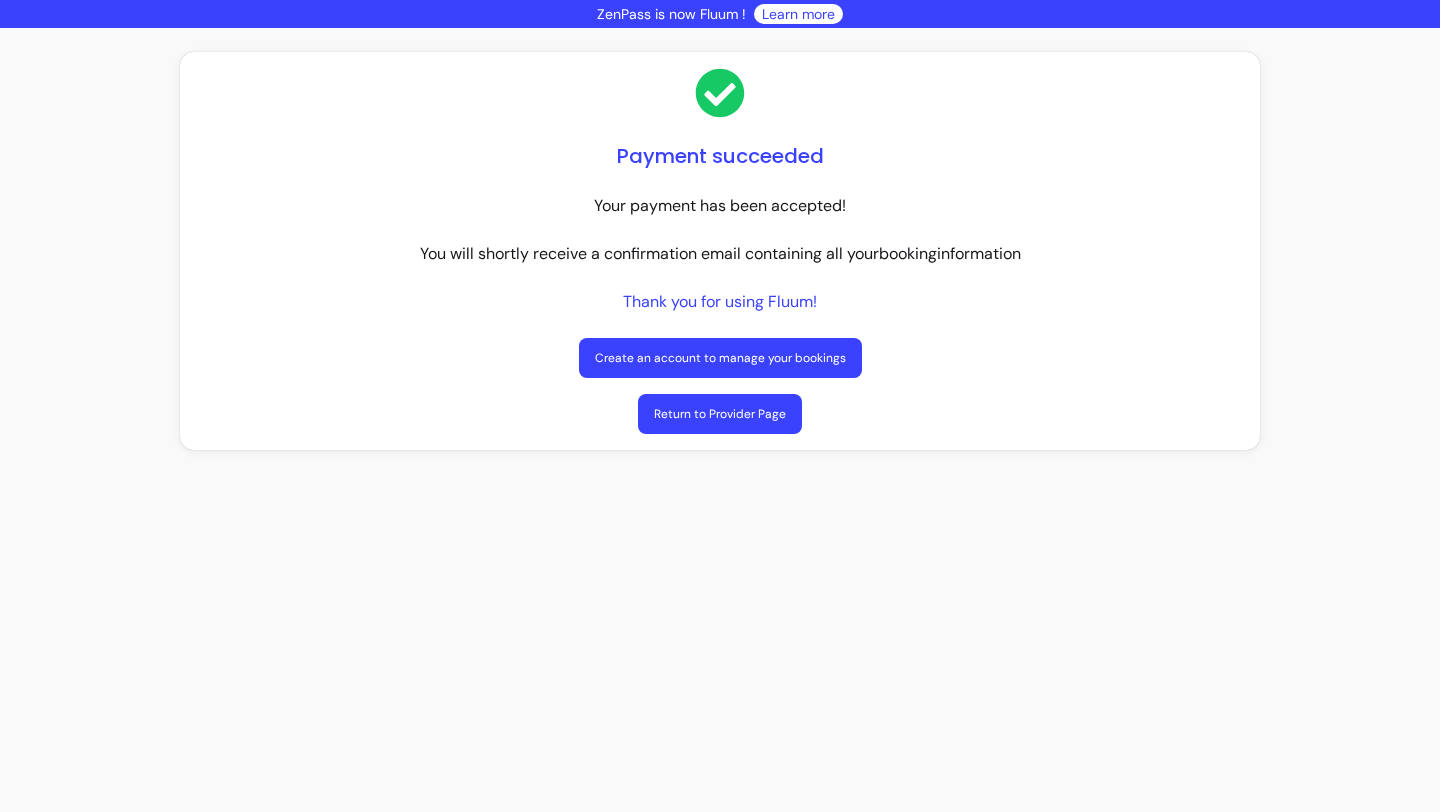 scroll, scrollTop: 0, scrollLeft: 0, axis: both 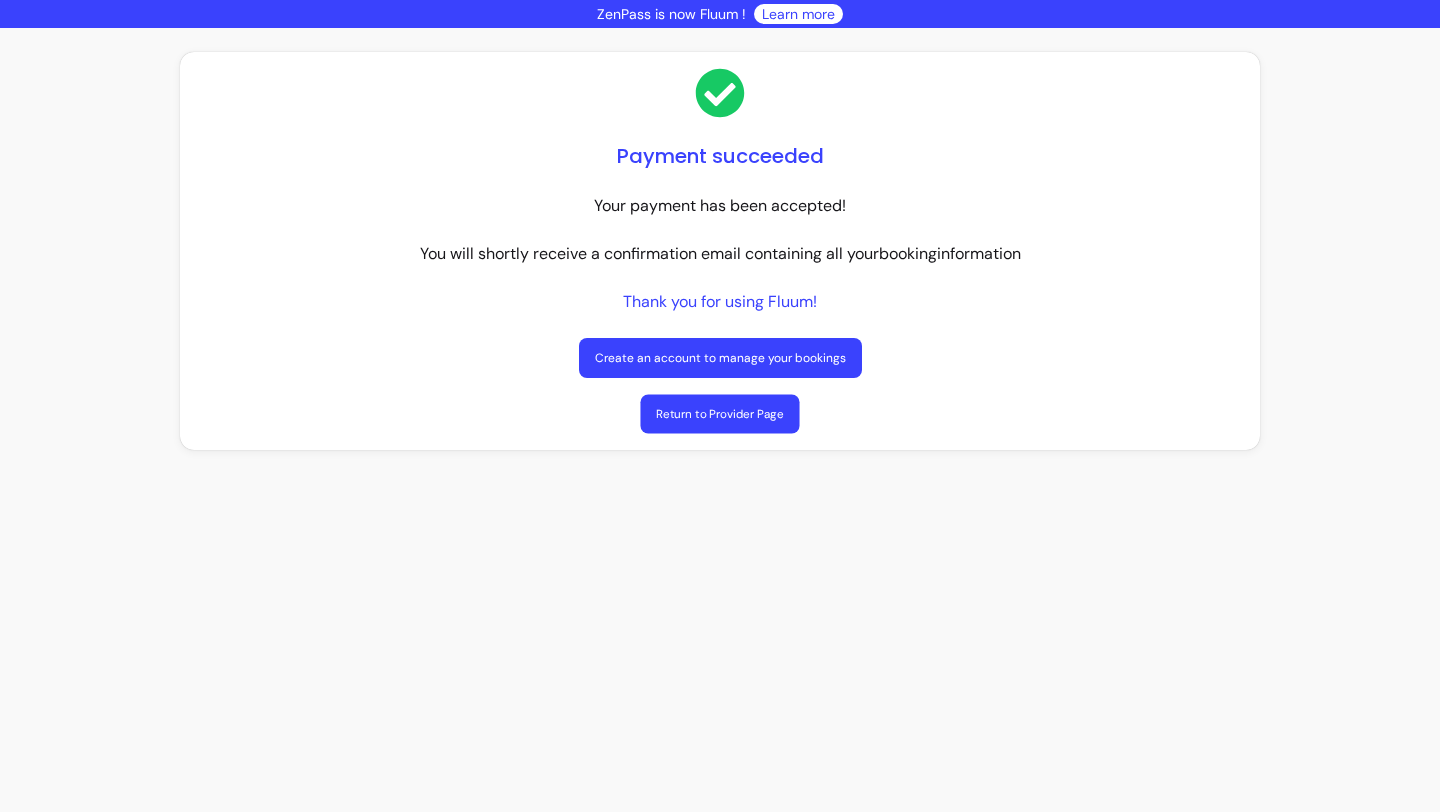 click on "Return to Provider Page" at bounding box center [719, 414] 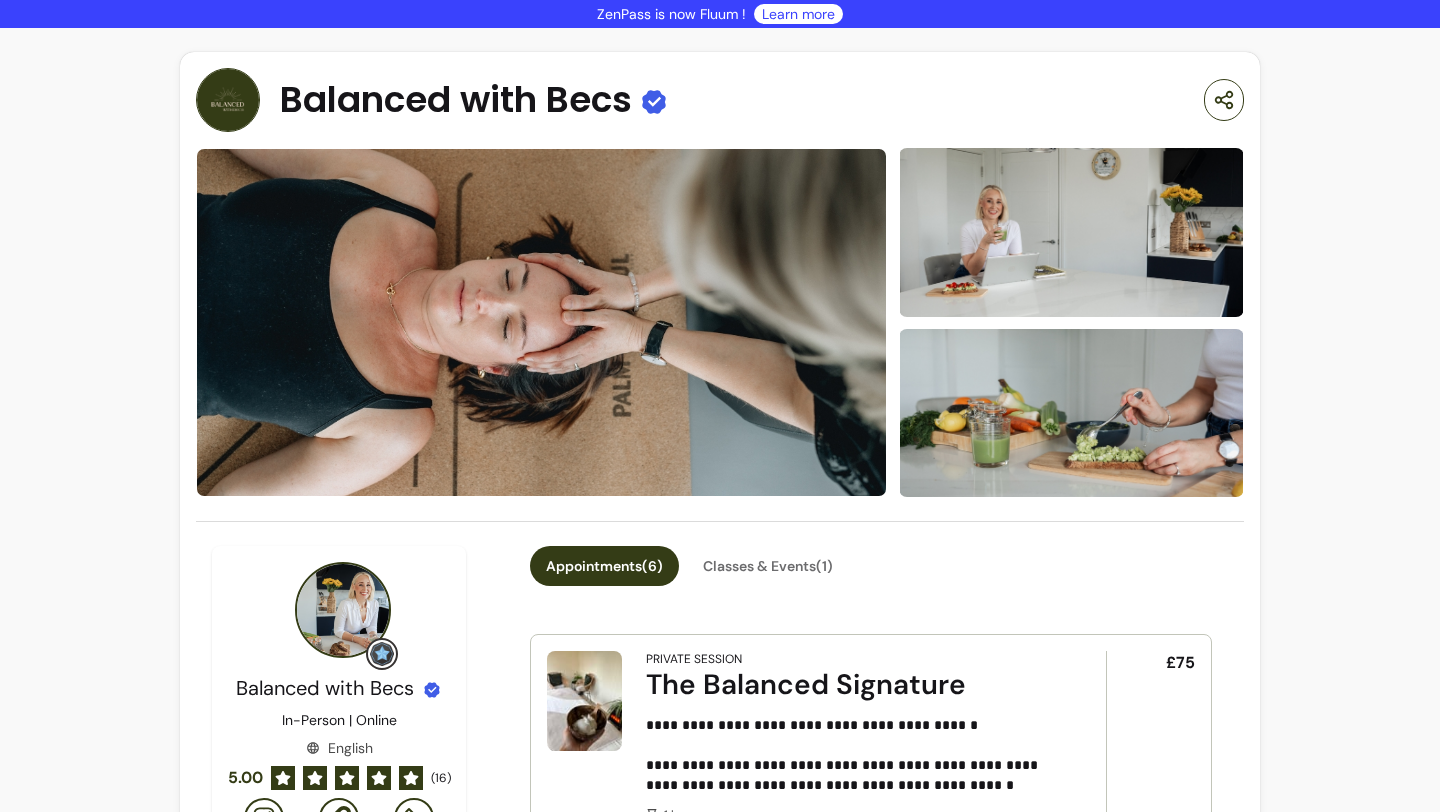 scroll, scrollTop: 0, scrollLeft: 0, axis: both 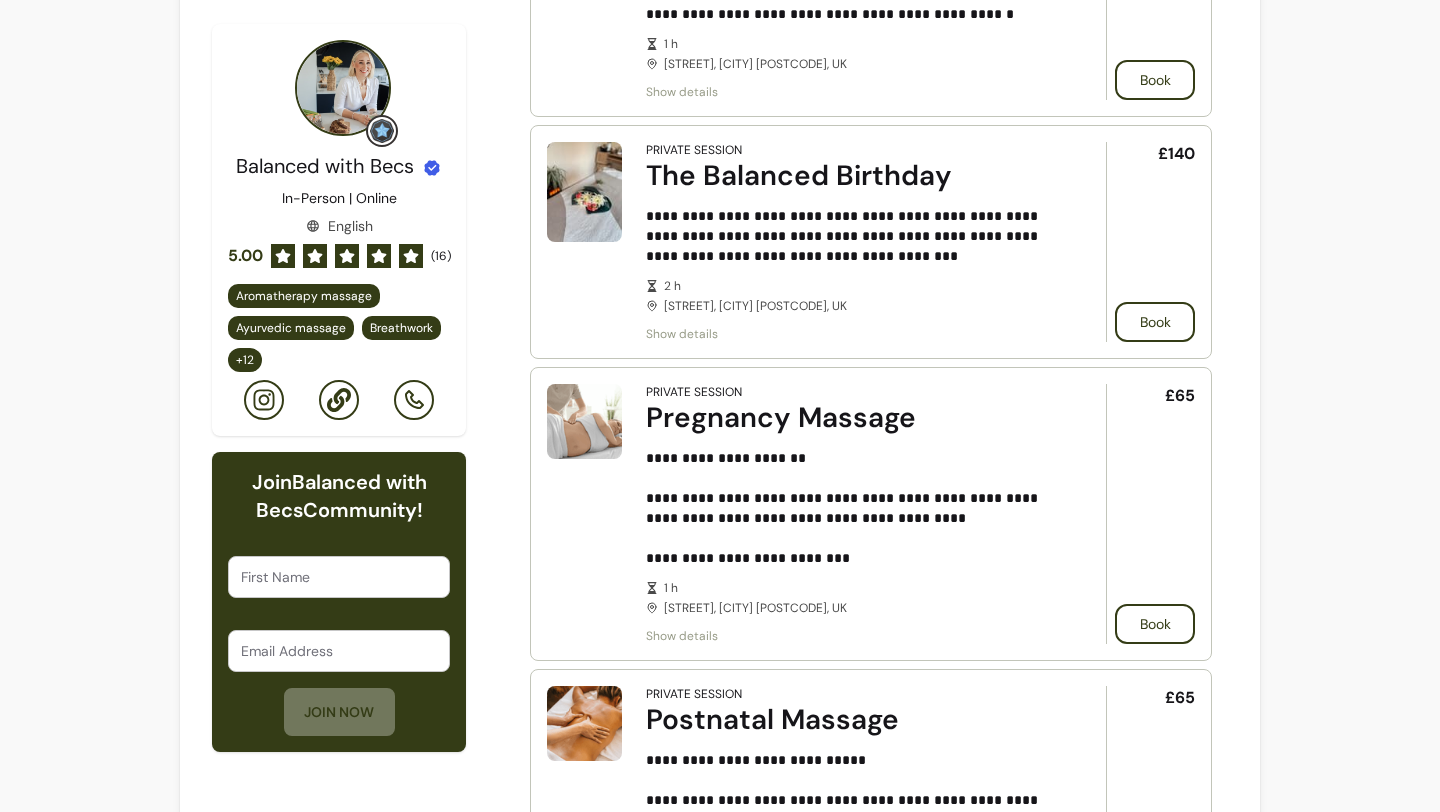 click on "**********" at bounding box center (848, 514) 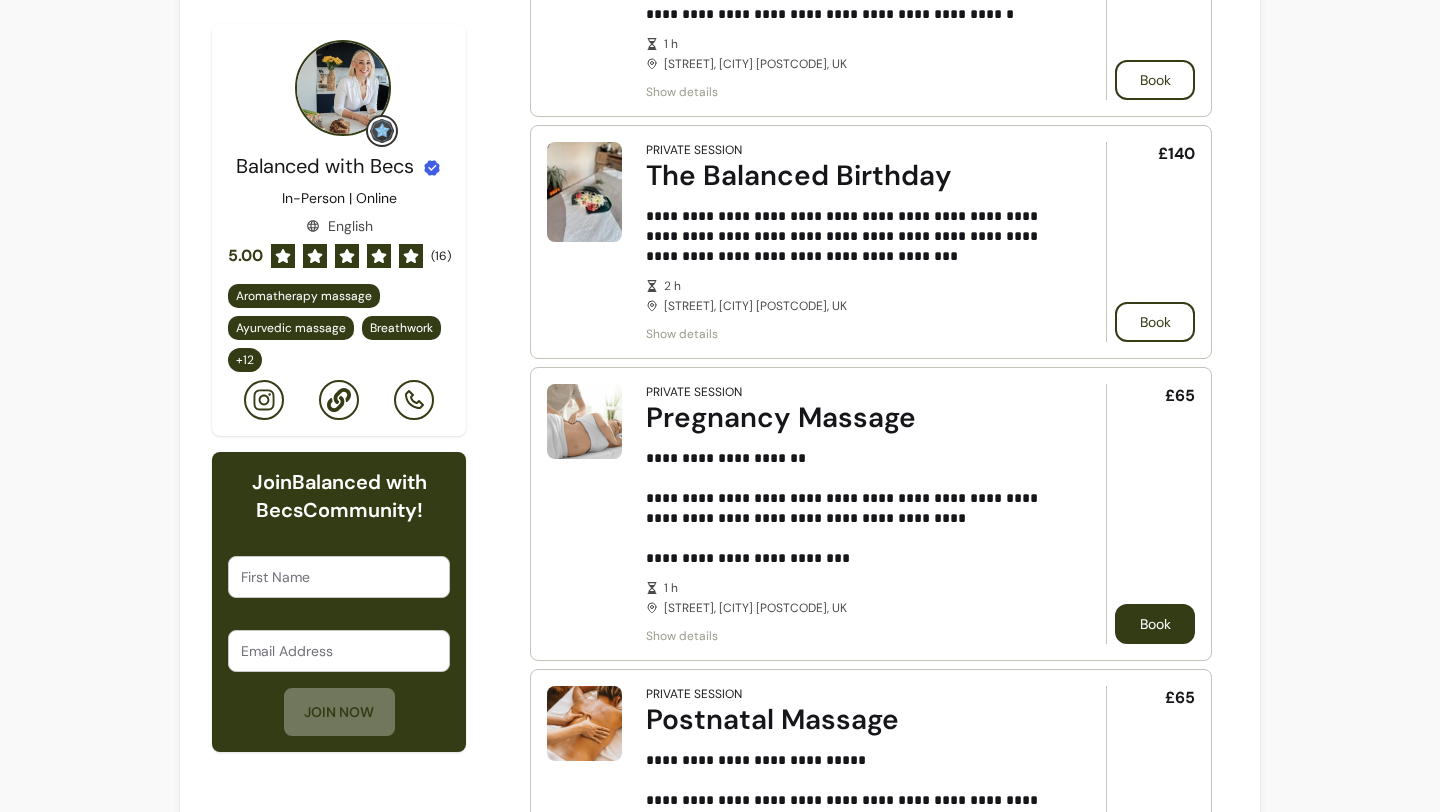 click on "Book" at bounding box center [1155, 624] 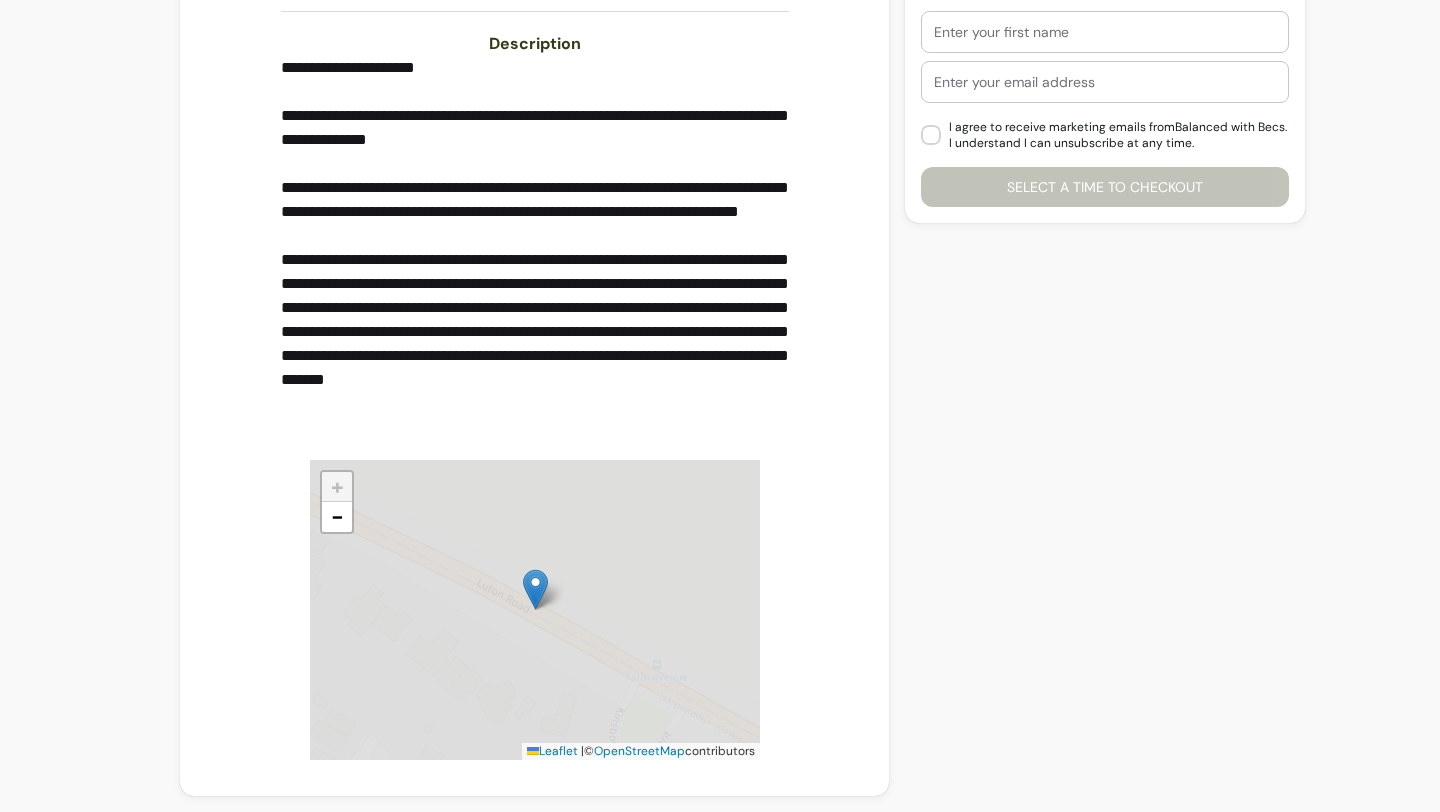 scroll, scrollTop: 0, scrollLeft: 0, axis: both 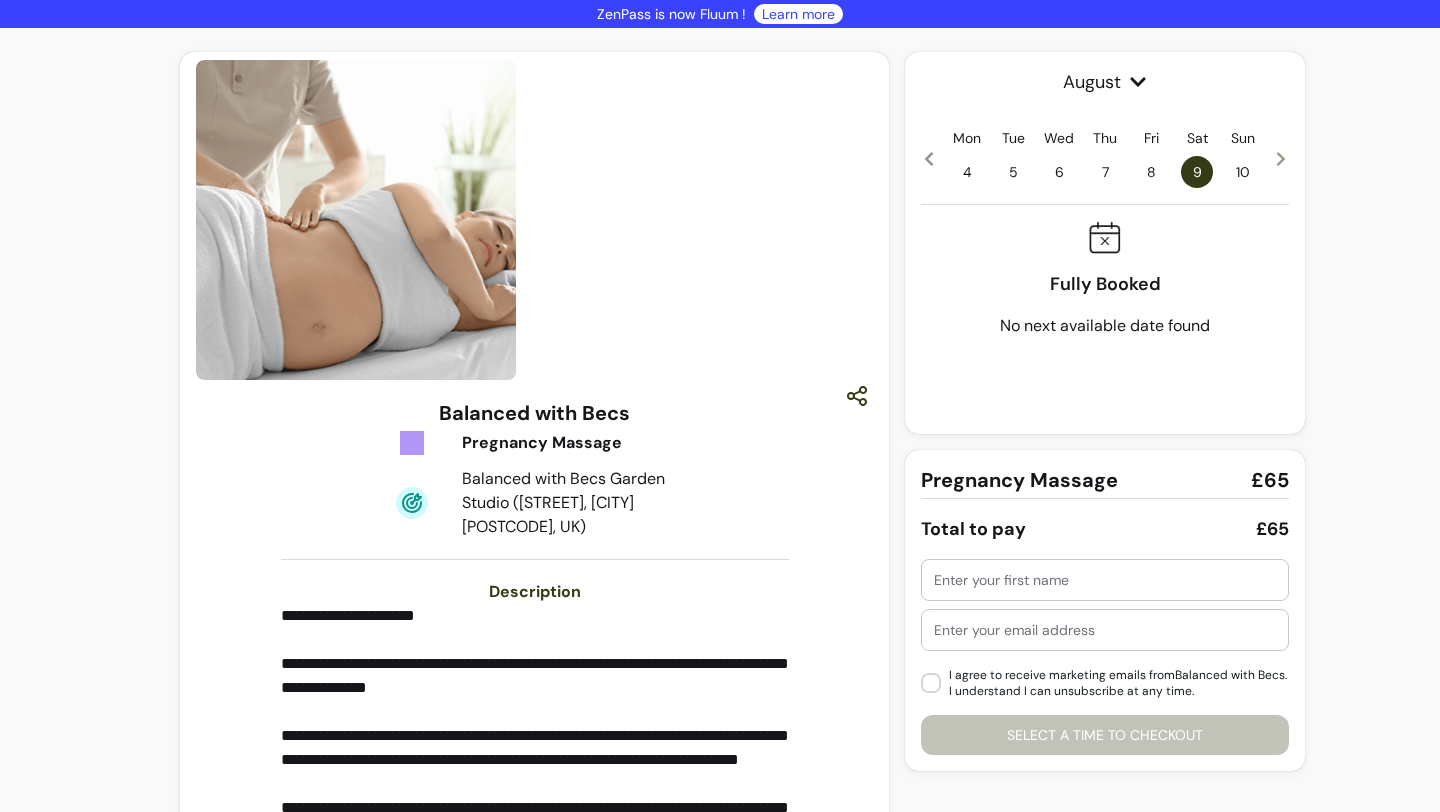 click 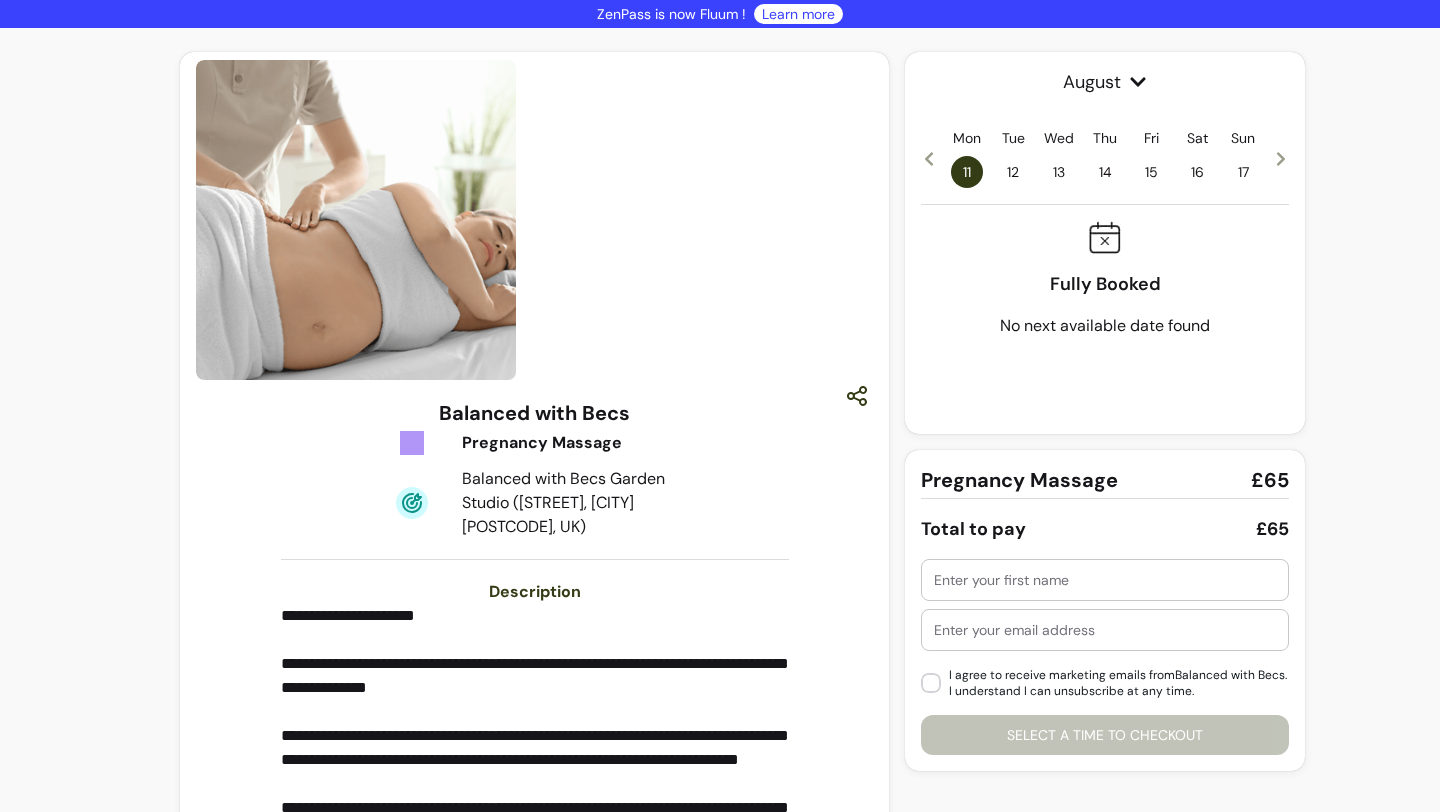 click on "12" at bounding box center (1013, 172) 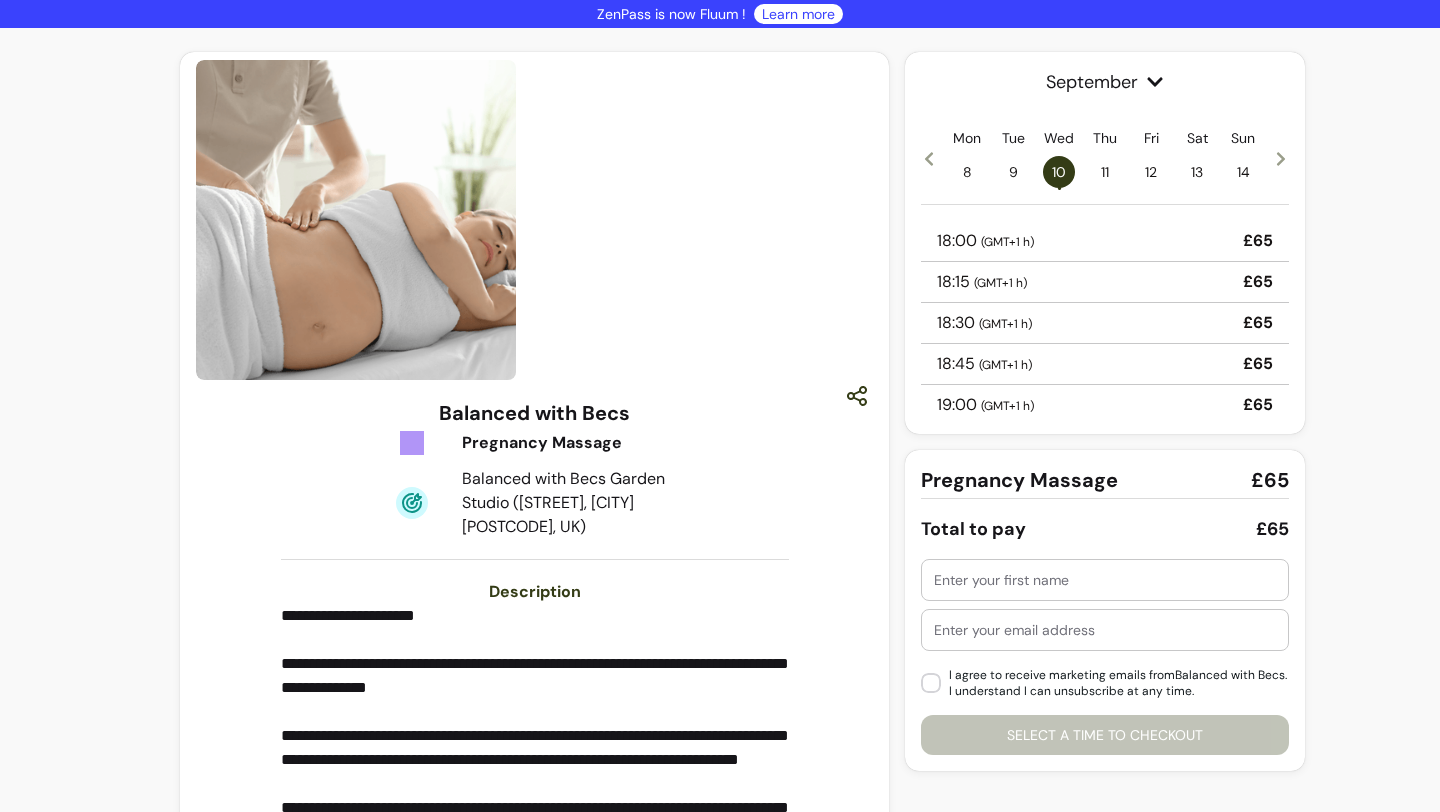 click on "12" at bounding box center (1151, 172) 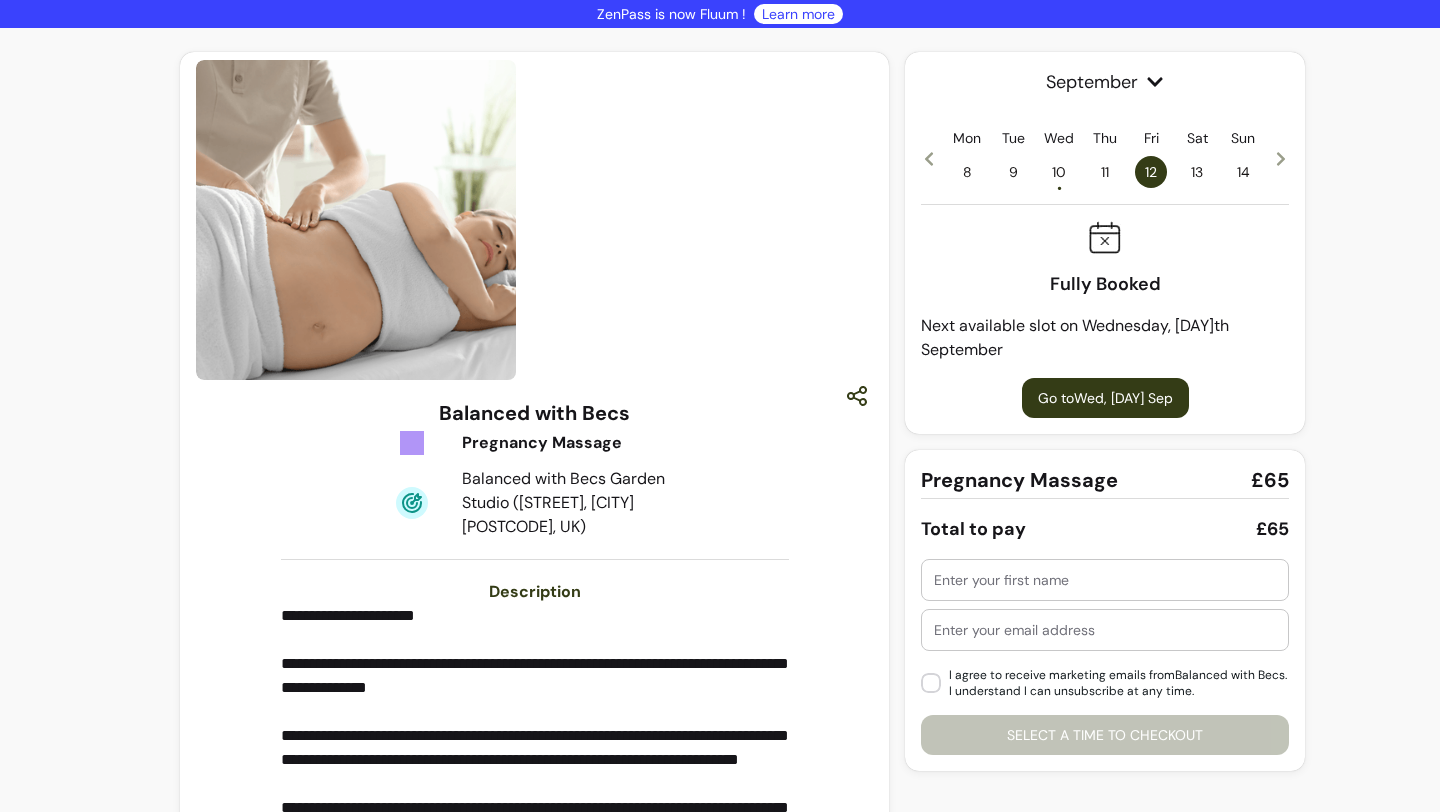 click 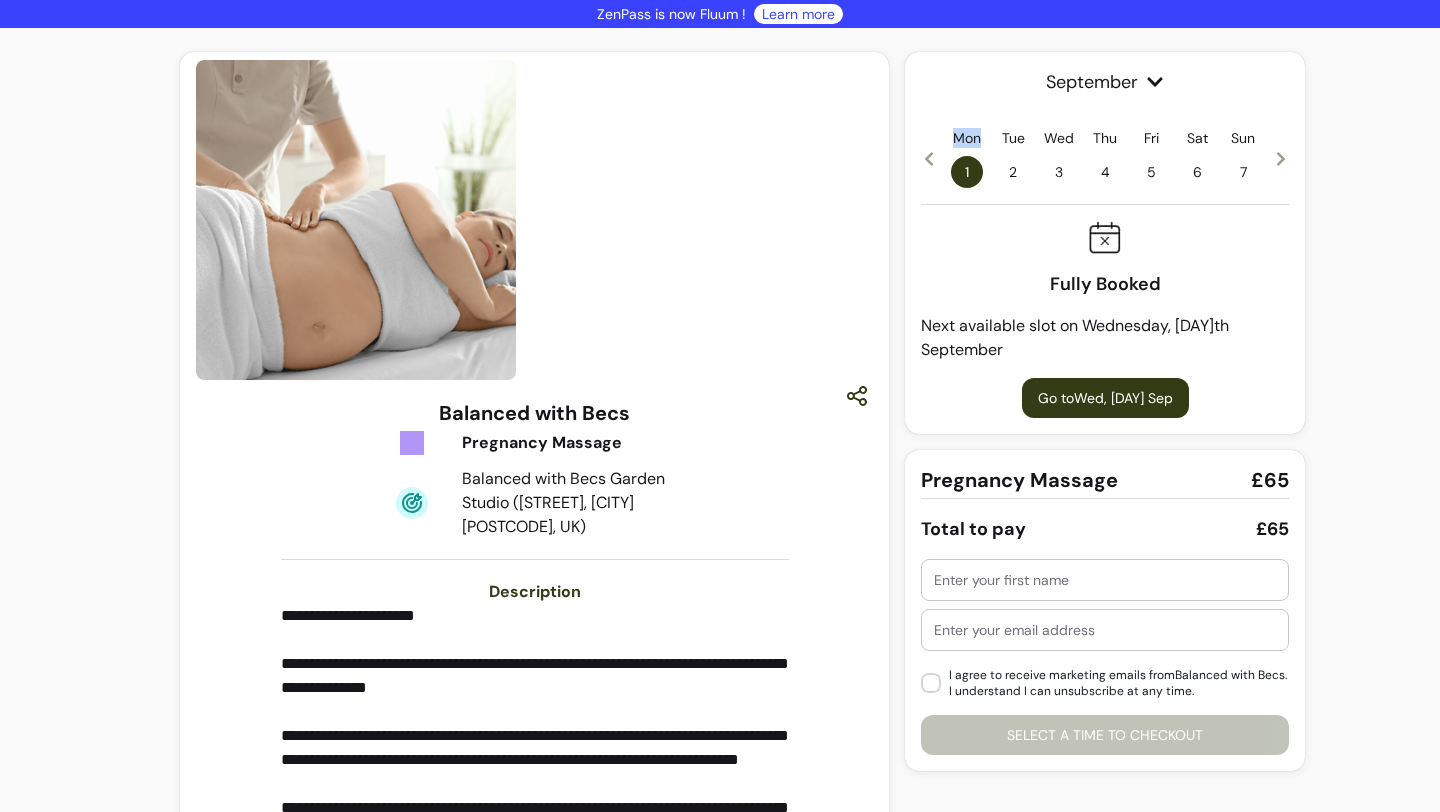click 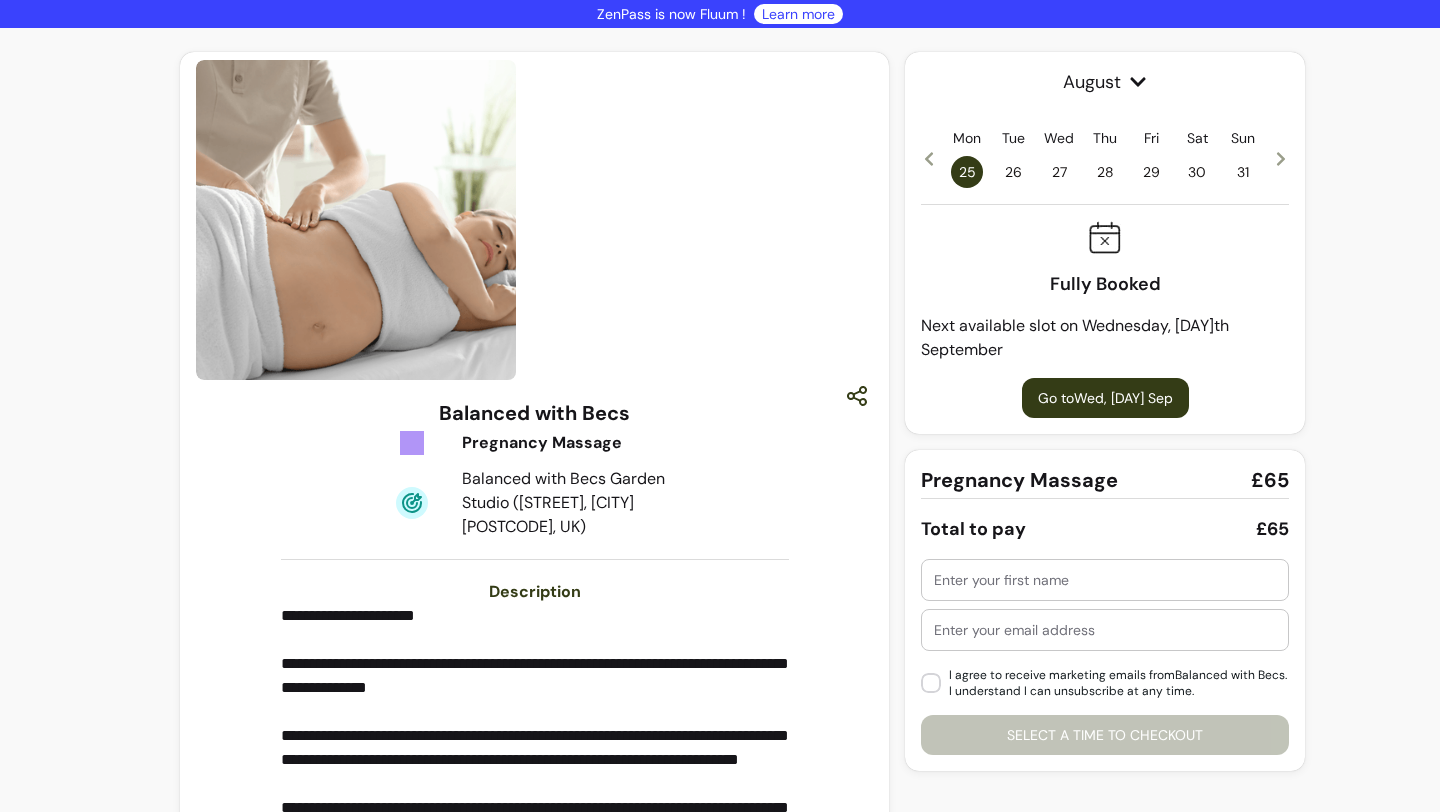 click 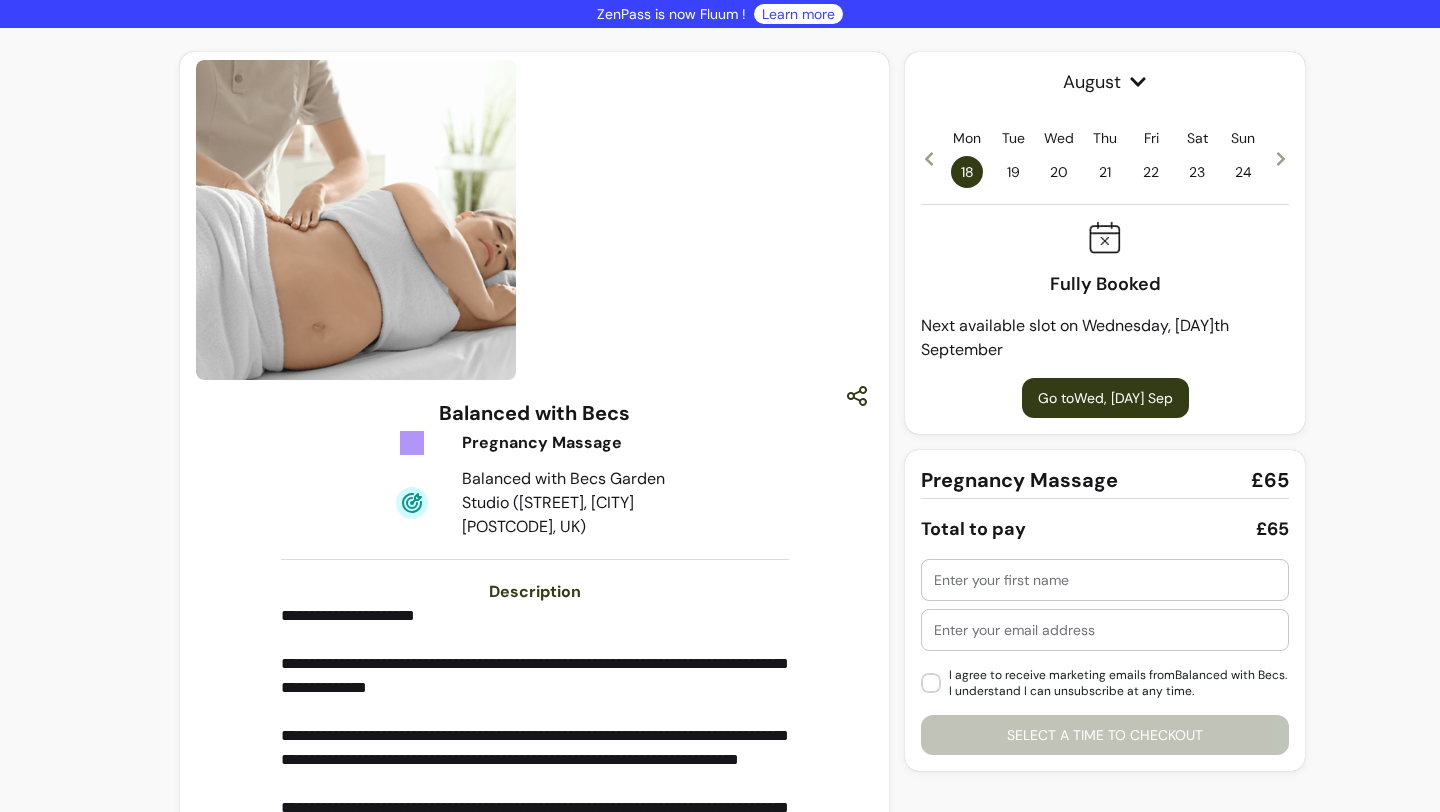click 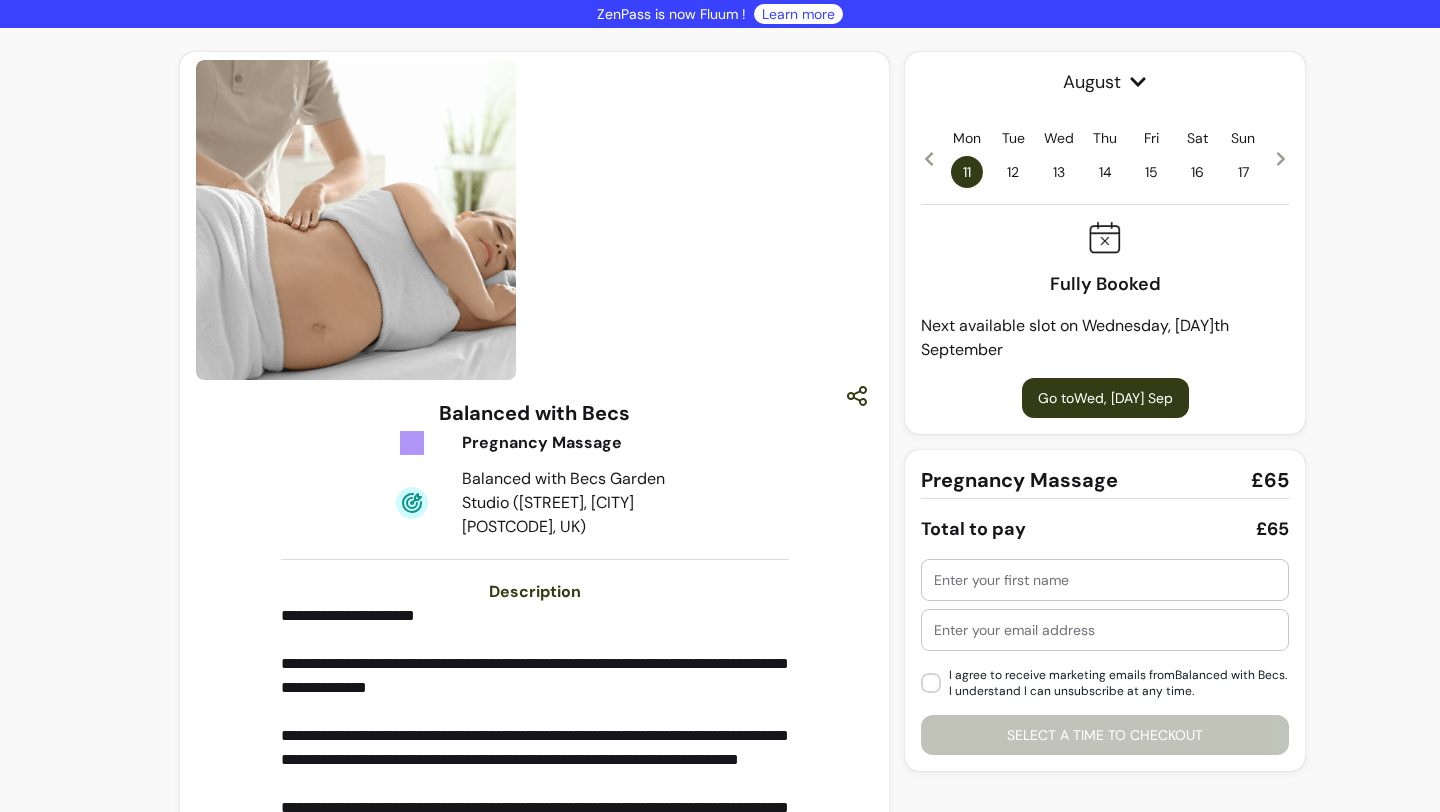 click 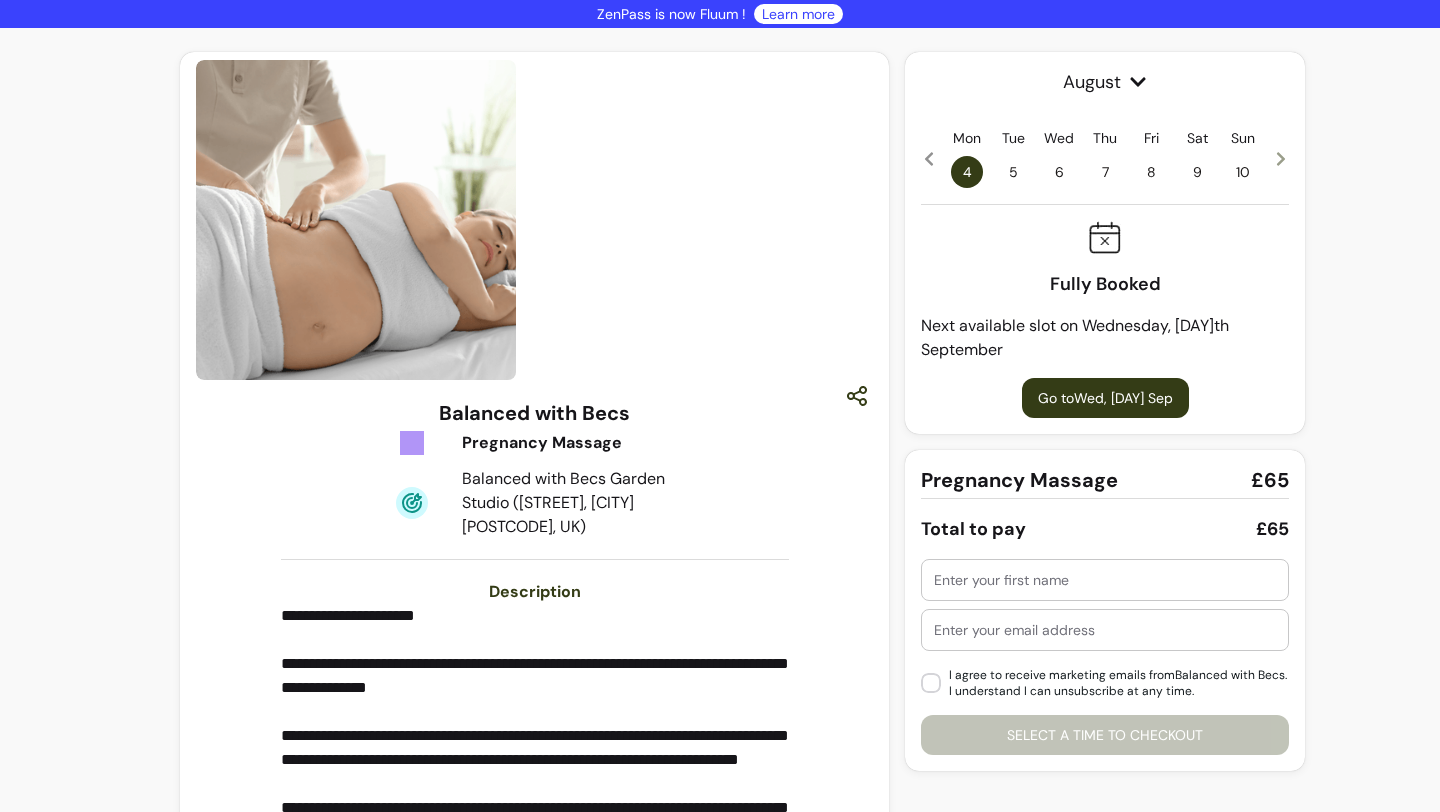 click on "Mon 4 Tue 5 Wed 6 Thu 7 Fri 8 Sat 9 Sun 10" at bounding box center [1105, 158] 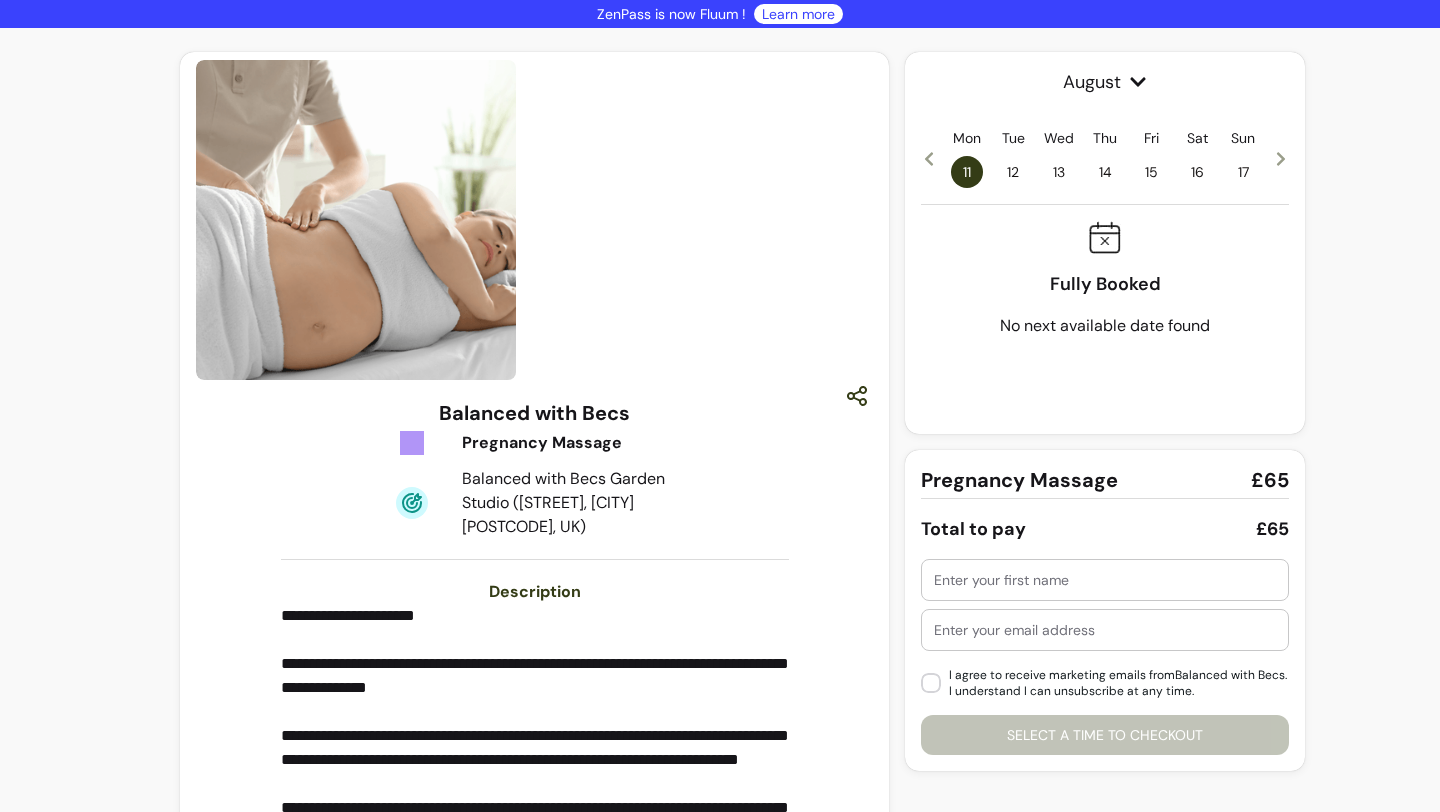 click on "12" at bounding box center (1013, 172) 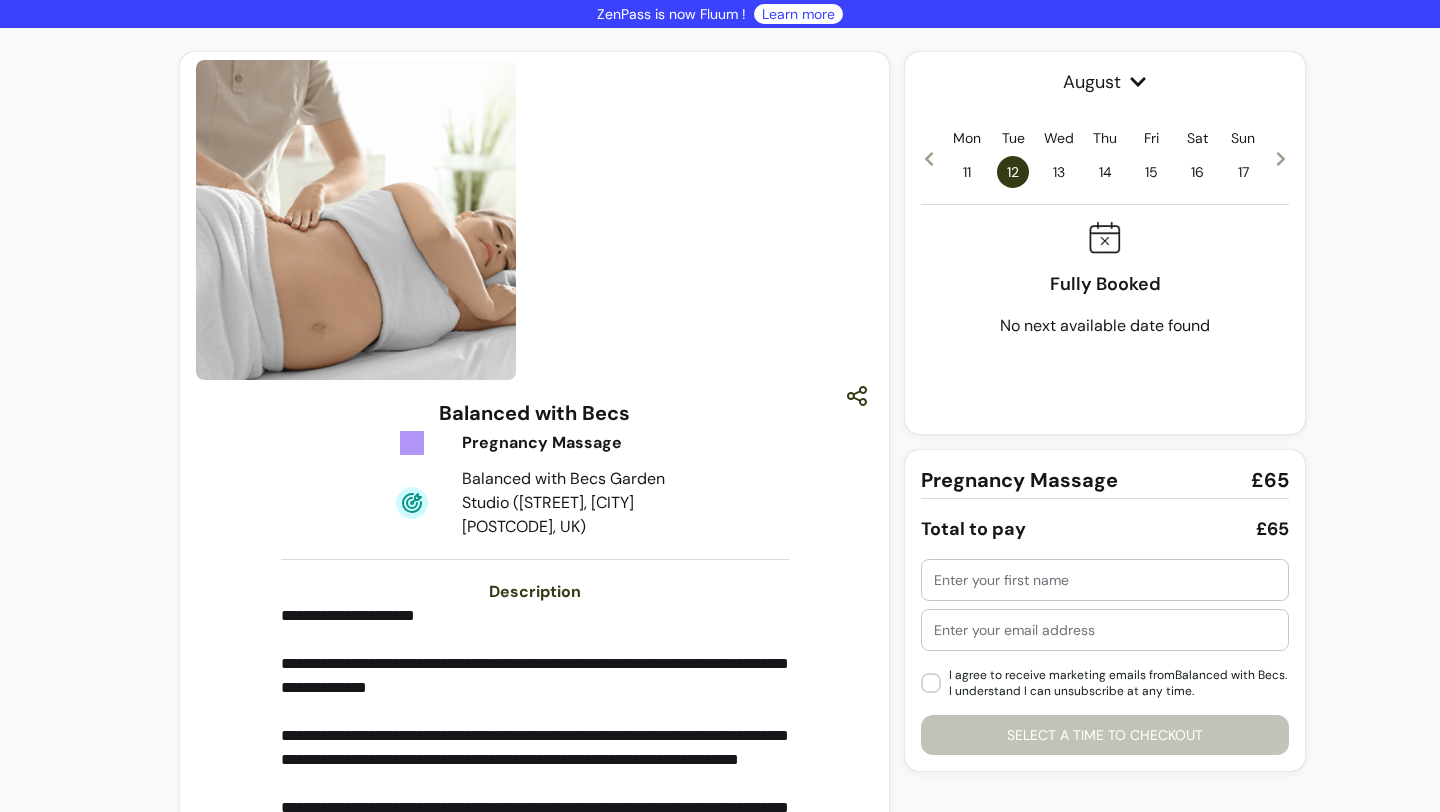 click on "13" at bounding box center [1059, 172] 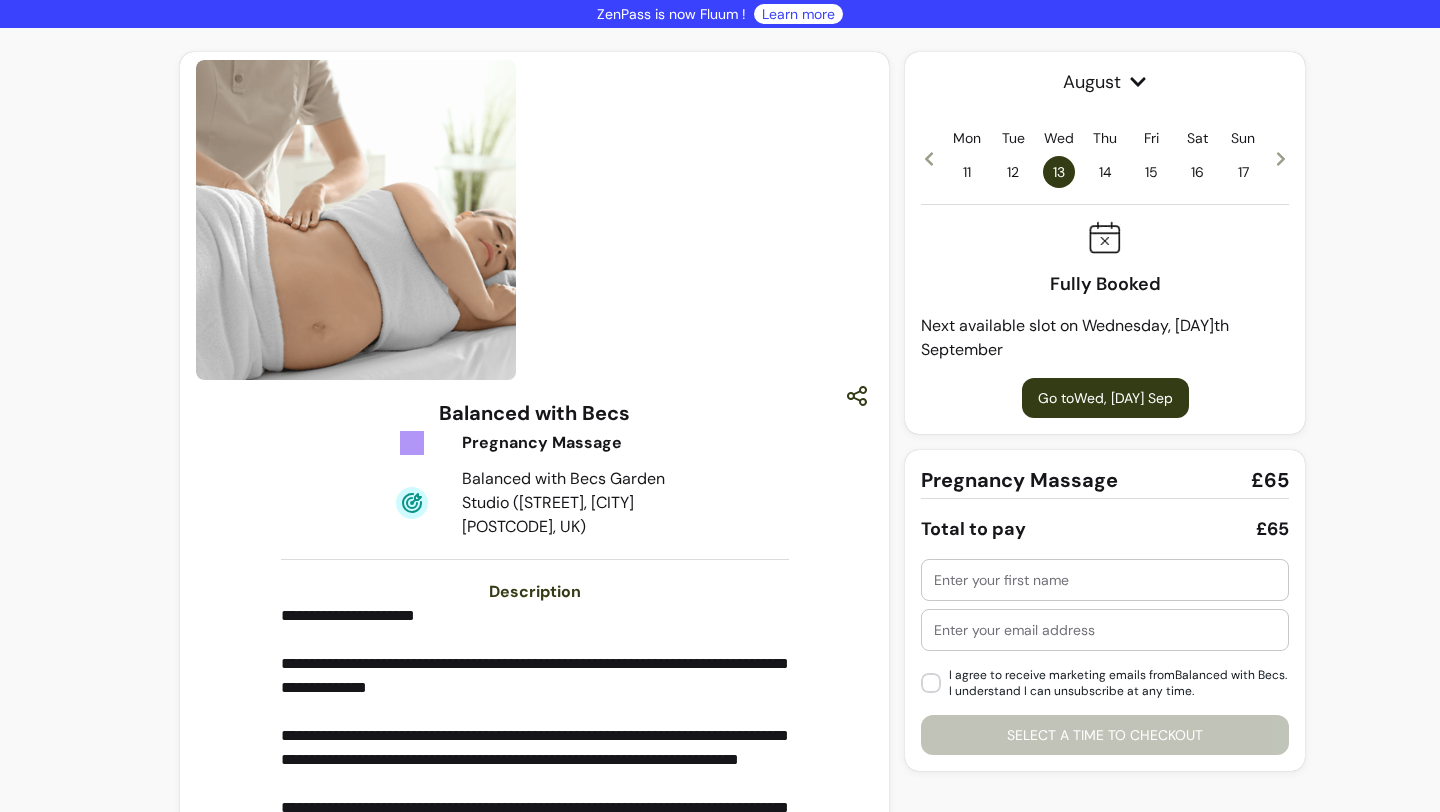 click on "12" at bounding box center [1013, 172] 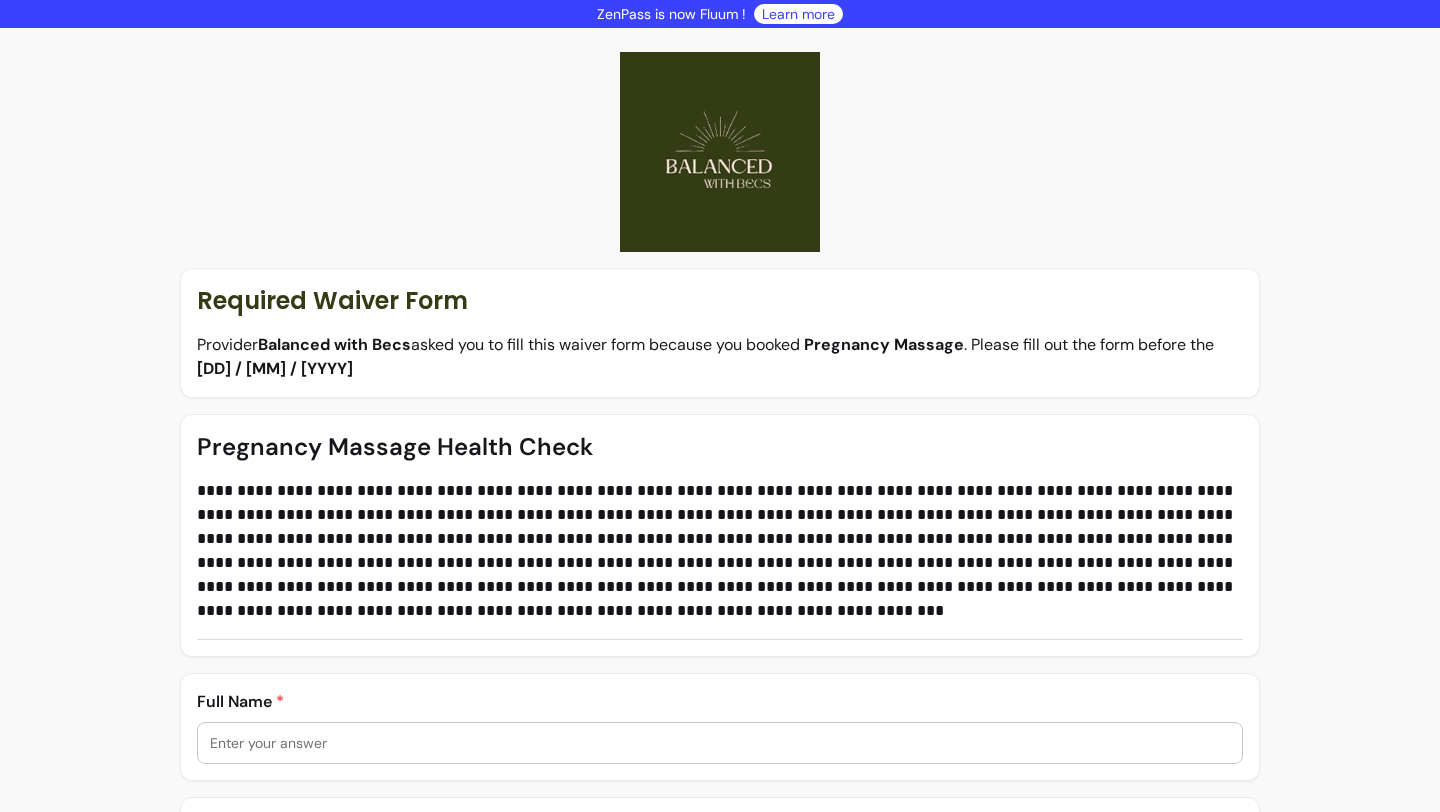 scroll, scrollTop: 0, scrollLeft: 0, axis: both 